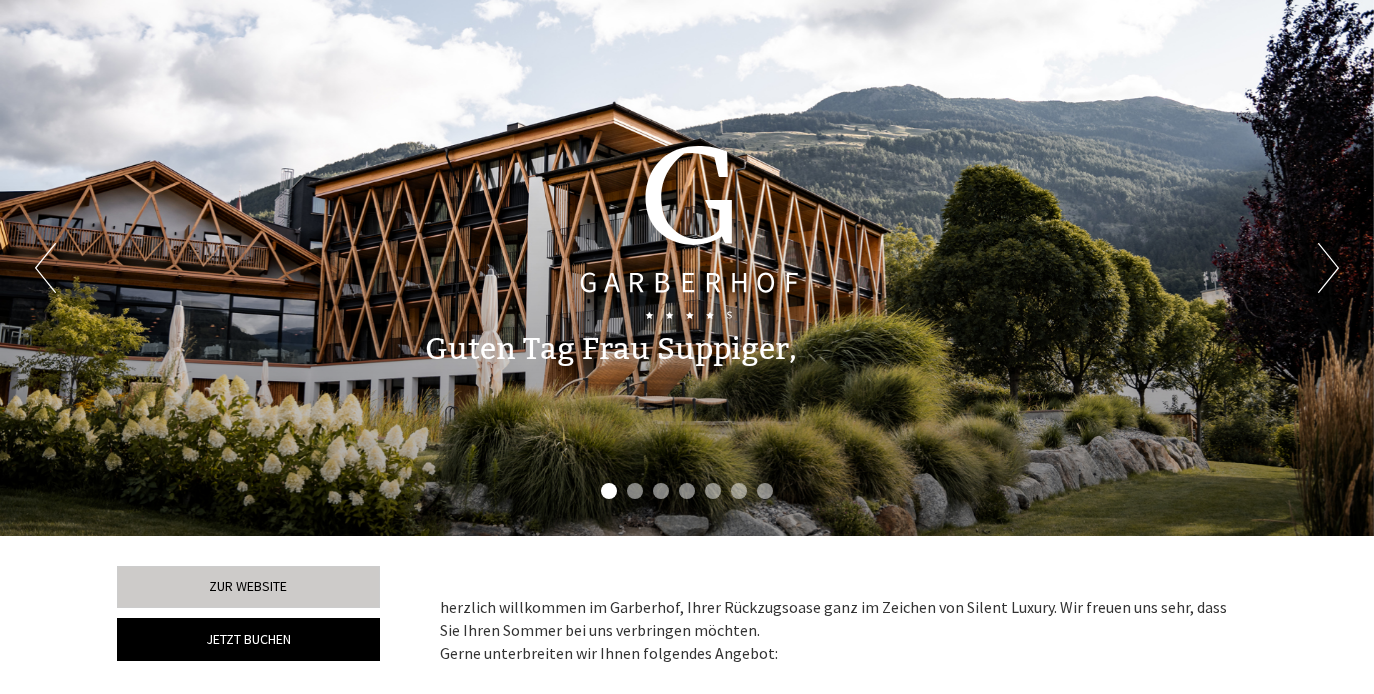 scroll, scrollTop: 0, scrollLeft: 0, axis: both 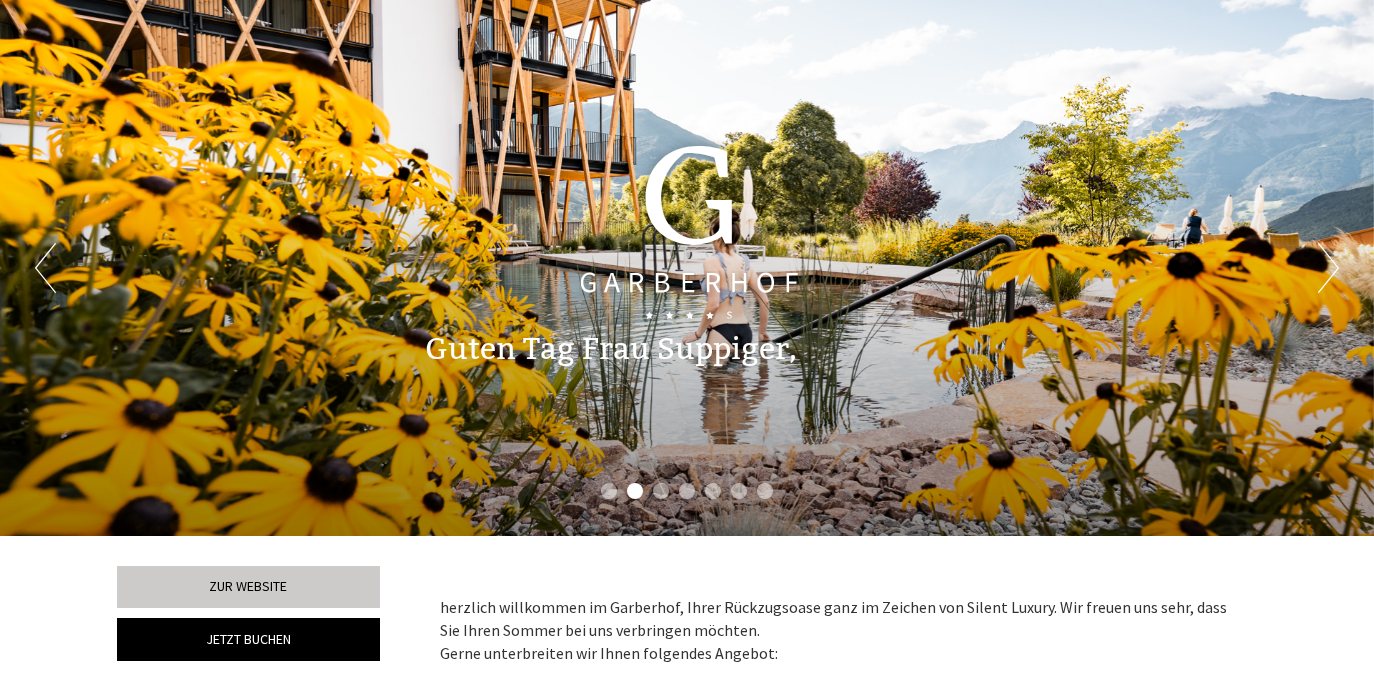 click on "Next" at bounding box center [1328, 268] 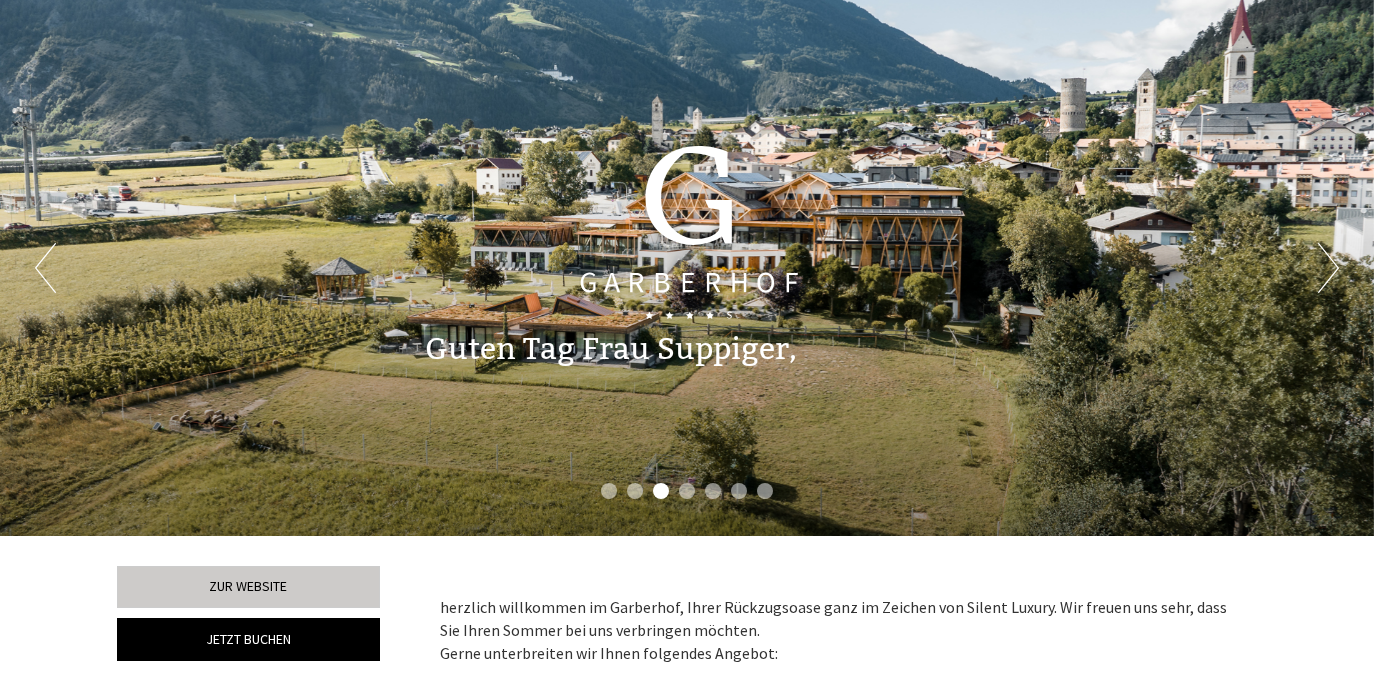 click on "Next" at bounding box center (1328, 268) 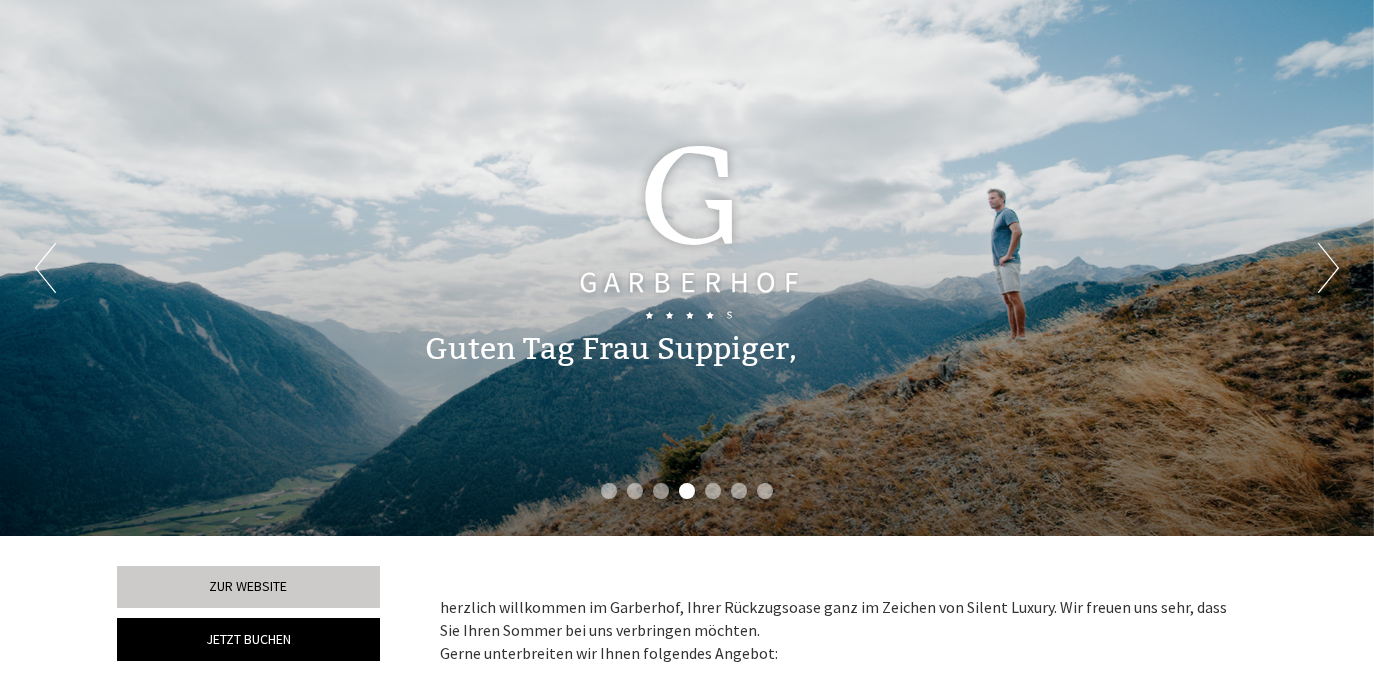 click on "Next" at bounding box center [1328, 268] 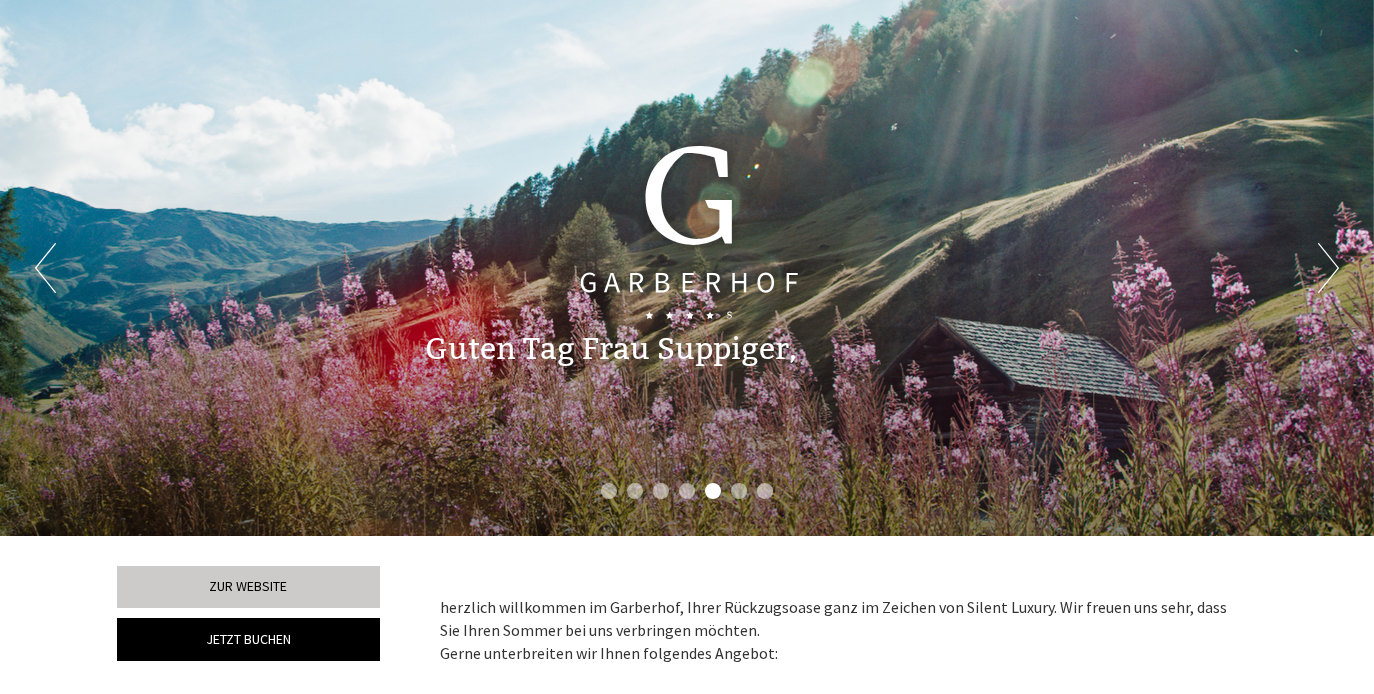 click on "Next" at bounding box center (1328, 268) 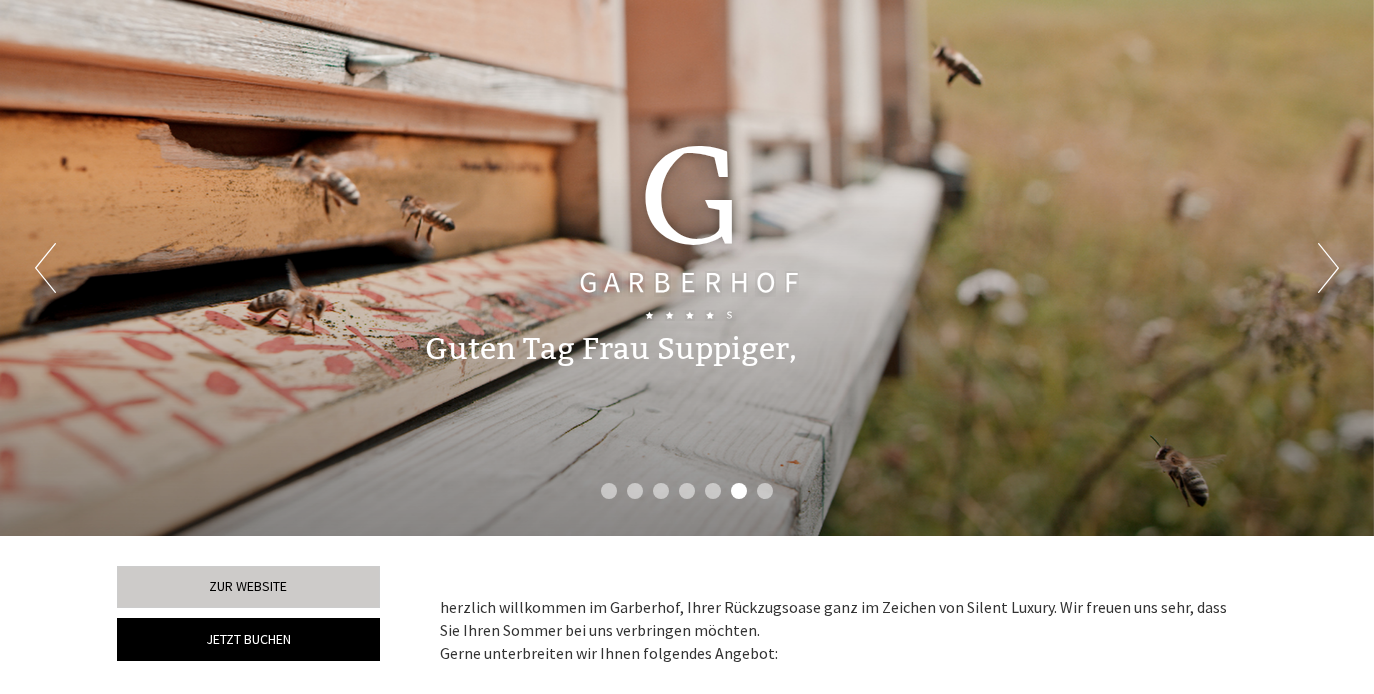 click on "Next" at bounding box center (1328, 268) 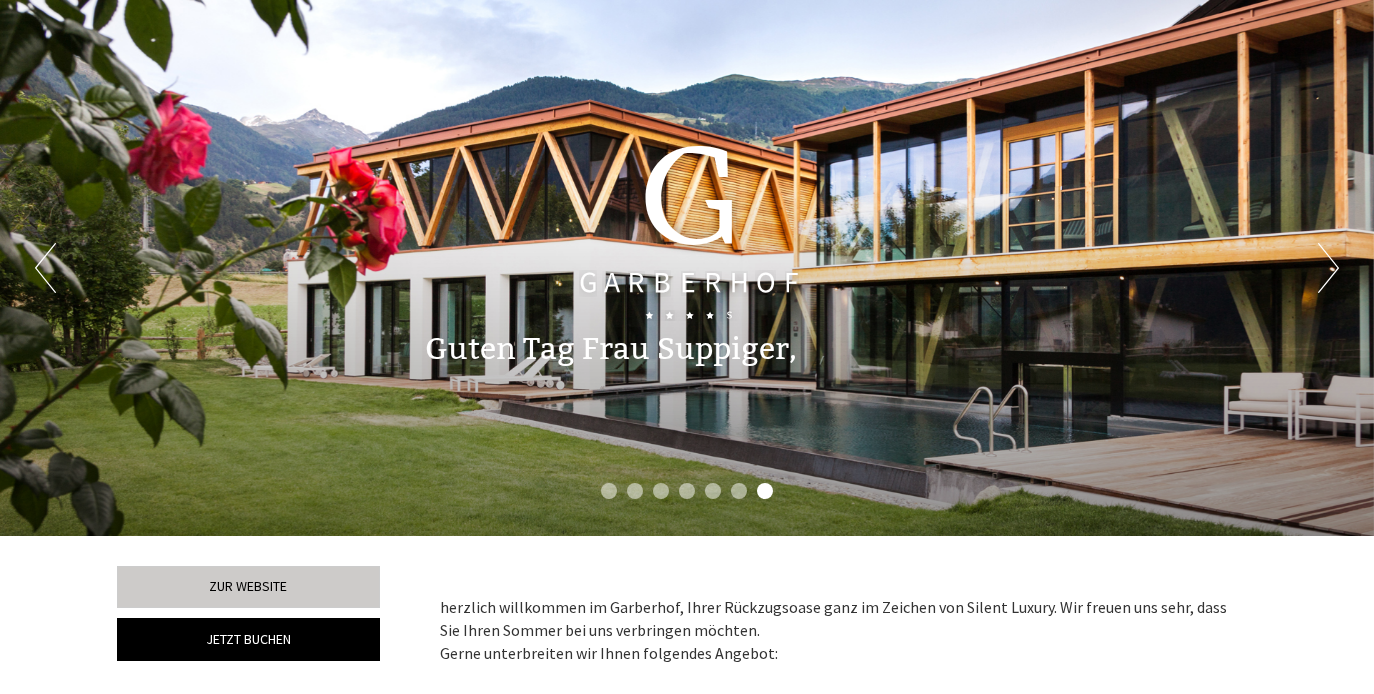 click on "Next" at bounding box center [1328, 268] 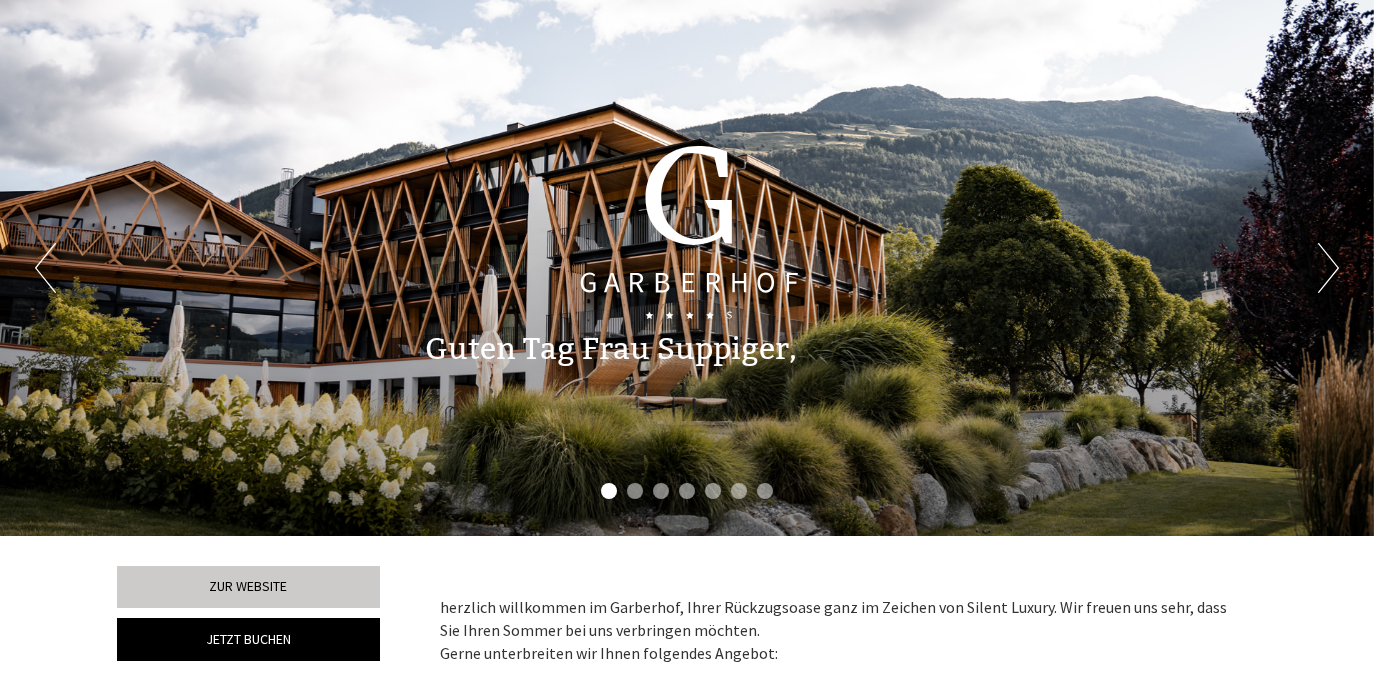 click on "Previous" at bounding box center (45, 268) 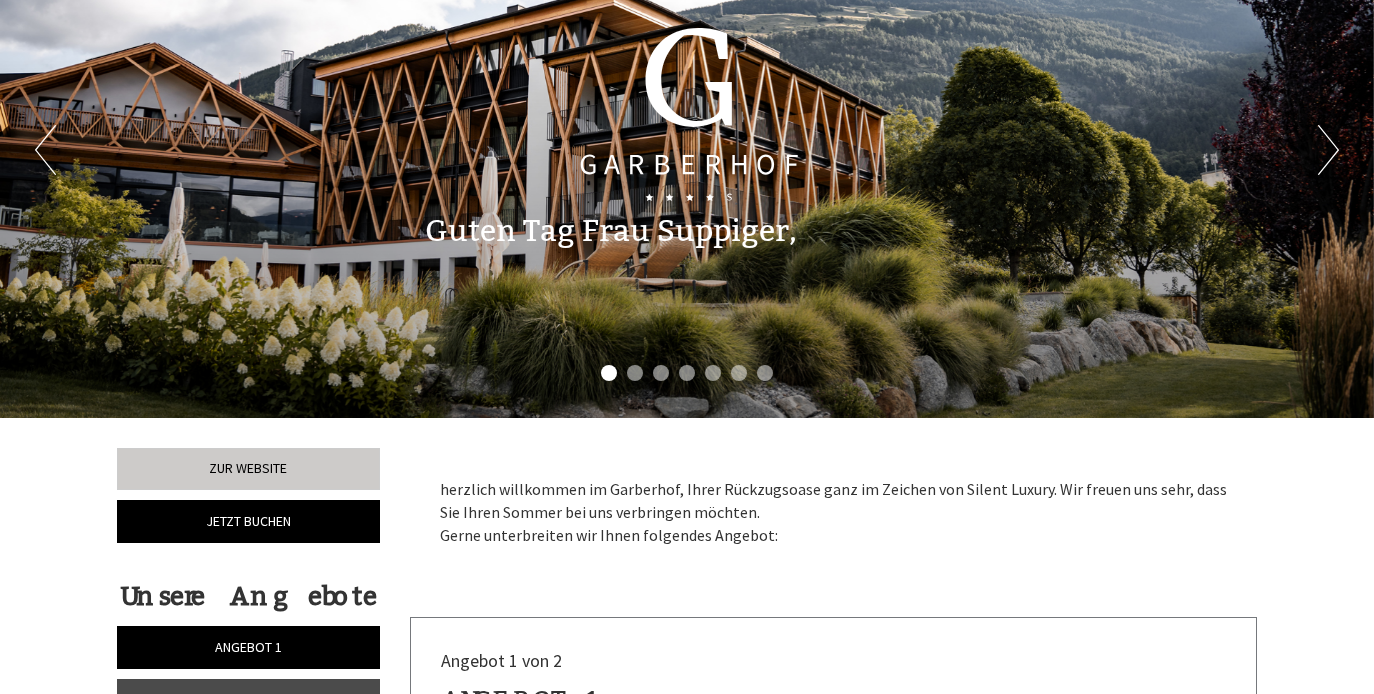 scroll, scrollTop: 524, scrollLeft: 0, axis: vertical 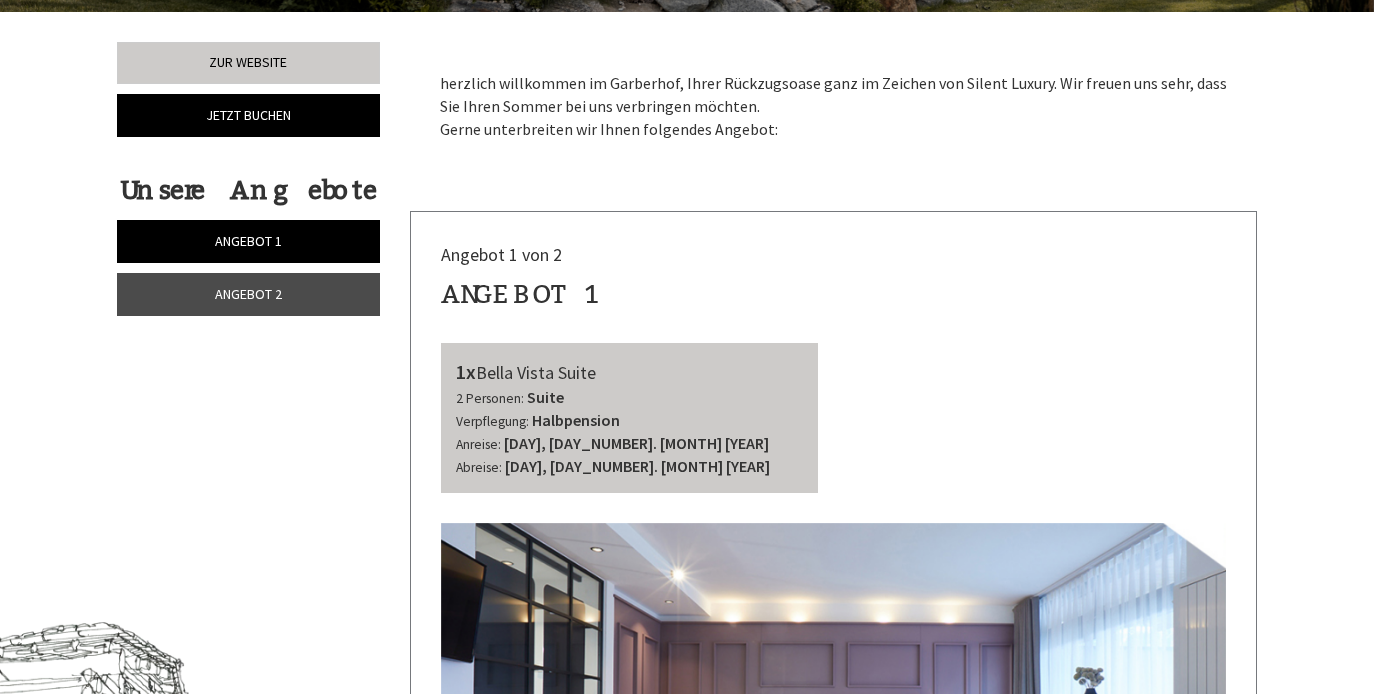 click on "Angebot 2" at bounding box center [248, 294] 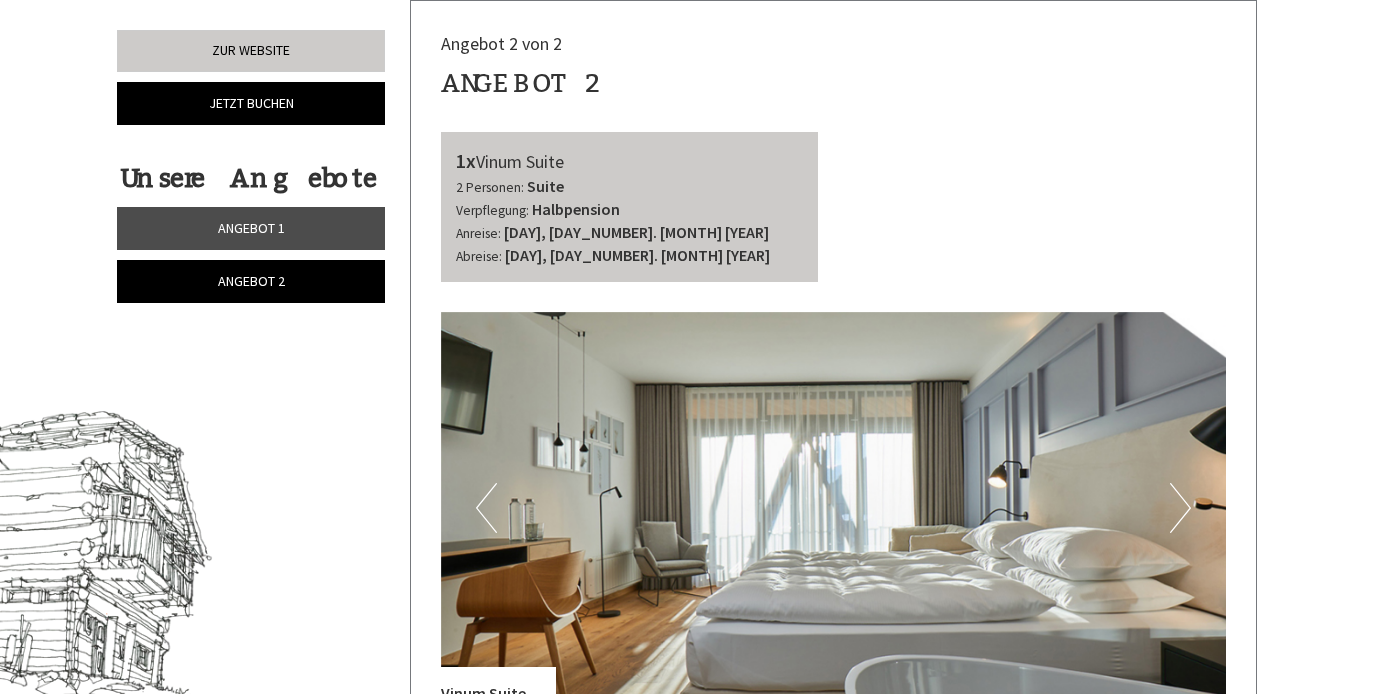 click on "Angebot 1" at bounding box center [251, 228] 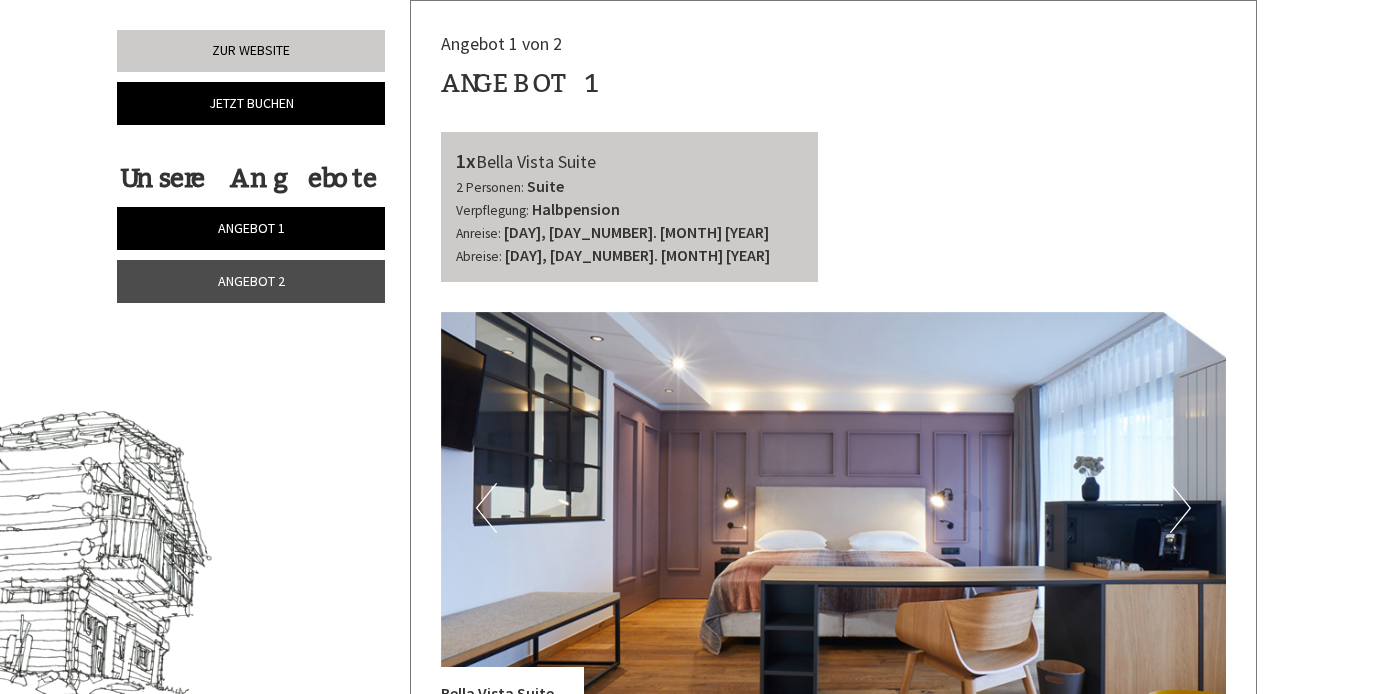 click on "Angebot 2" at bounding box center (251, 281) 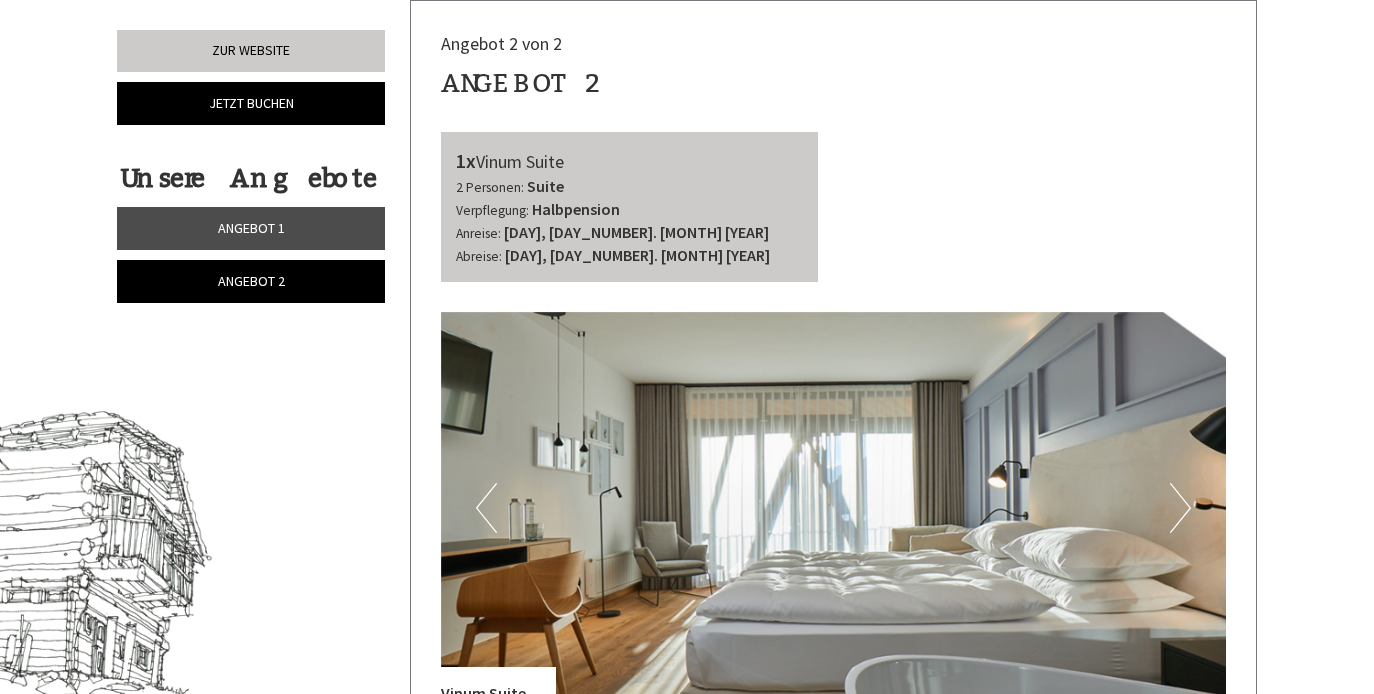 click on "Angebot 1" at bounding box center (251, 228) 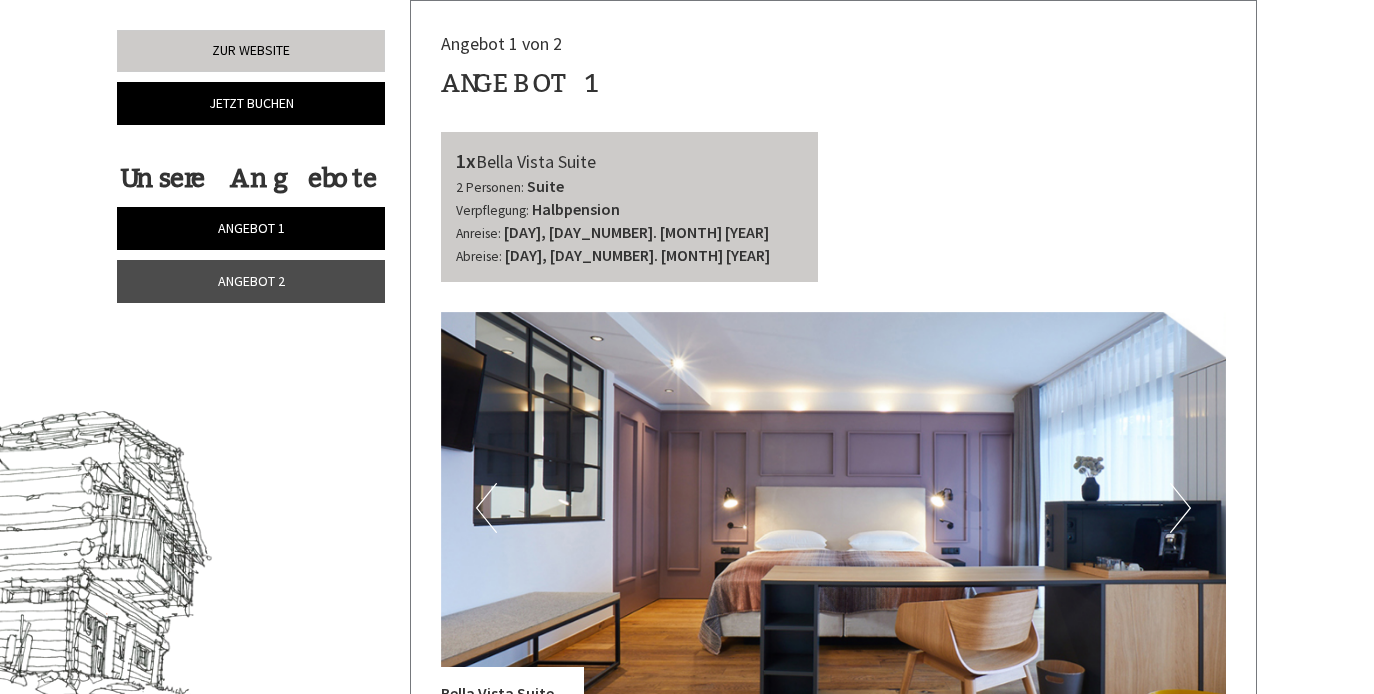 click on "Angebot 2" at bounding box center (251, 281) 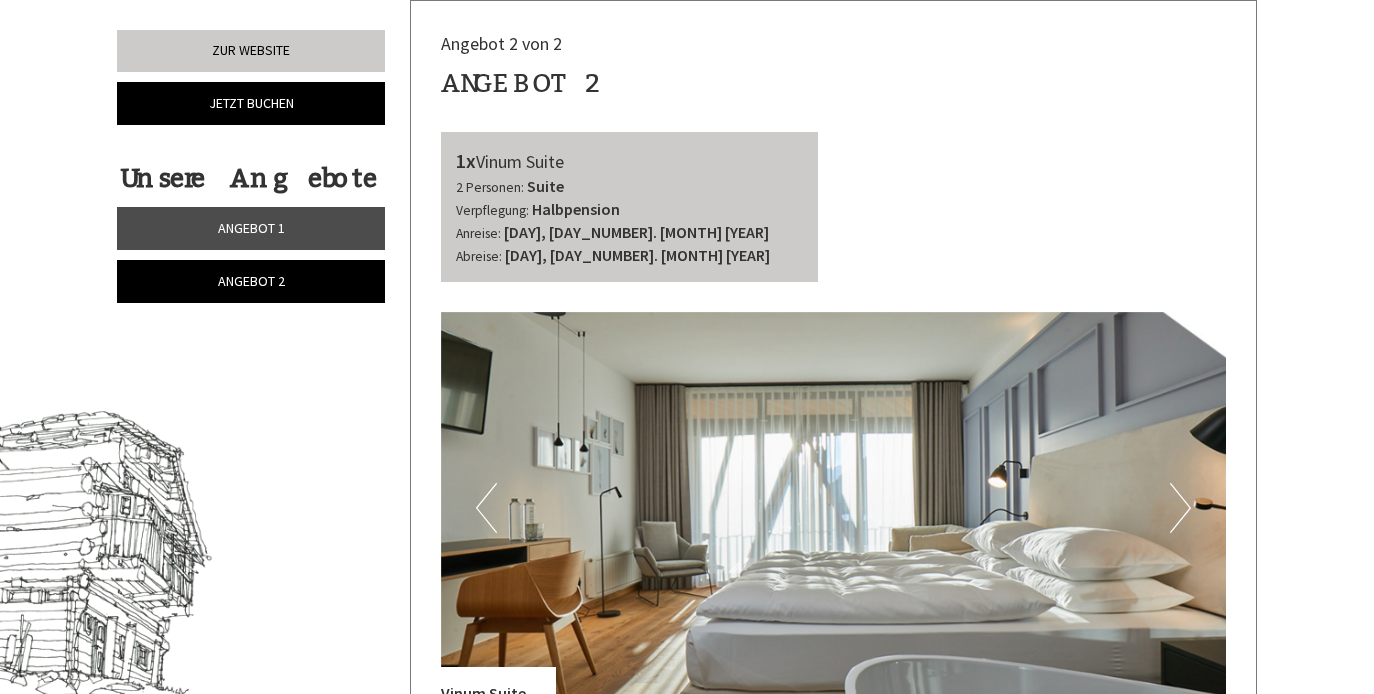 click on "Angebot 1" at bounding box center (251, 228) 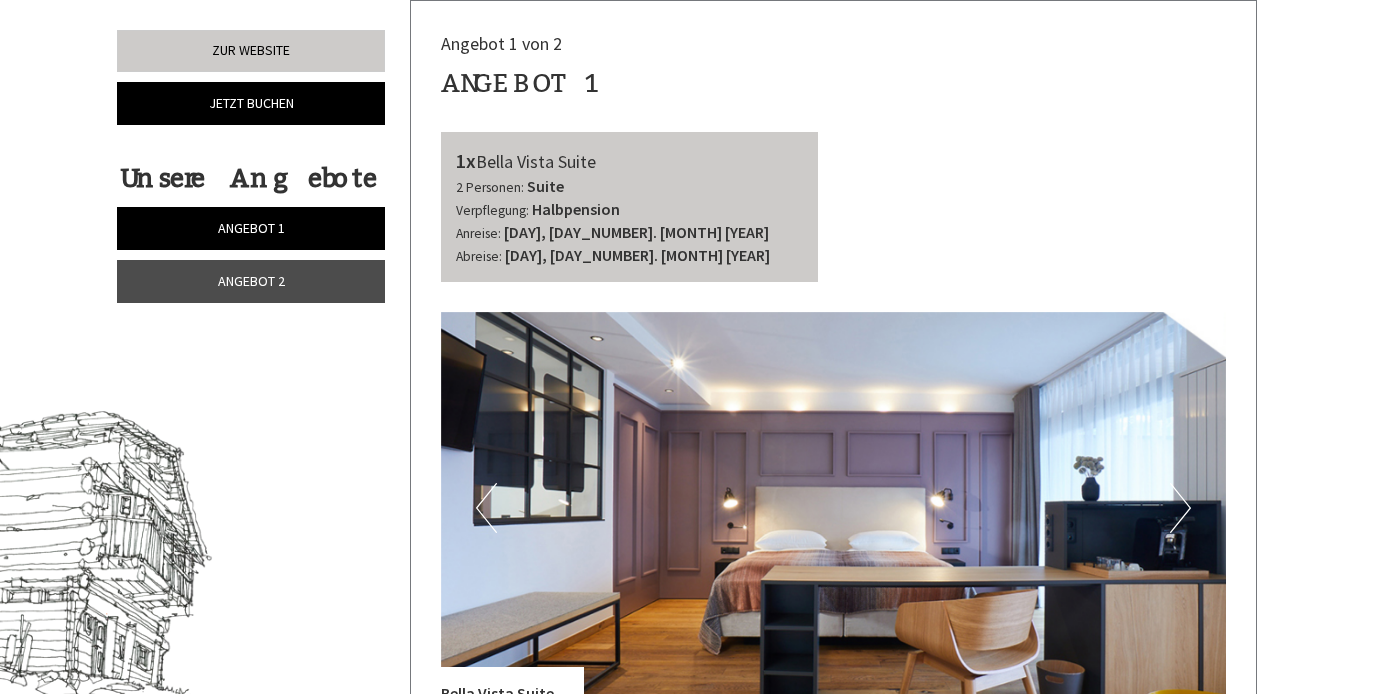 click on "Angebot 2" at bounding box center [251, 281] 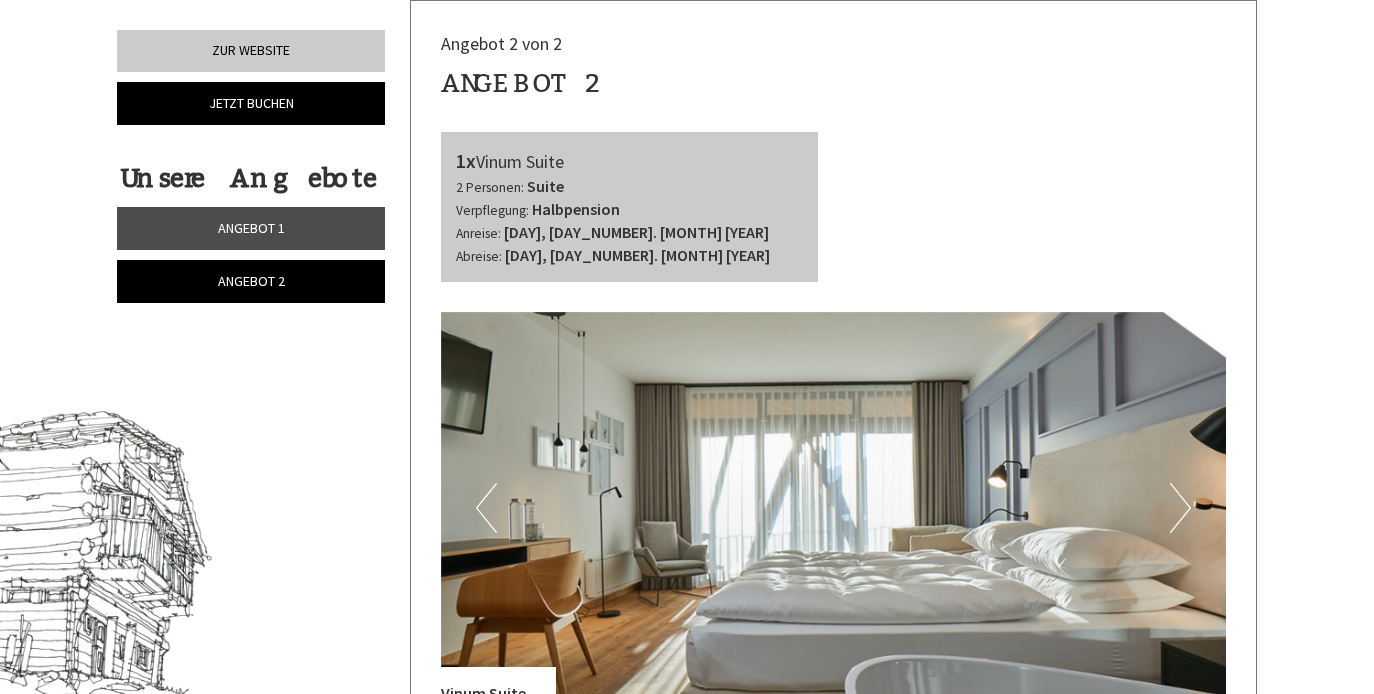 click on "Angebot 1" at bounding box center (251, 228) 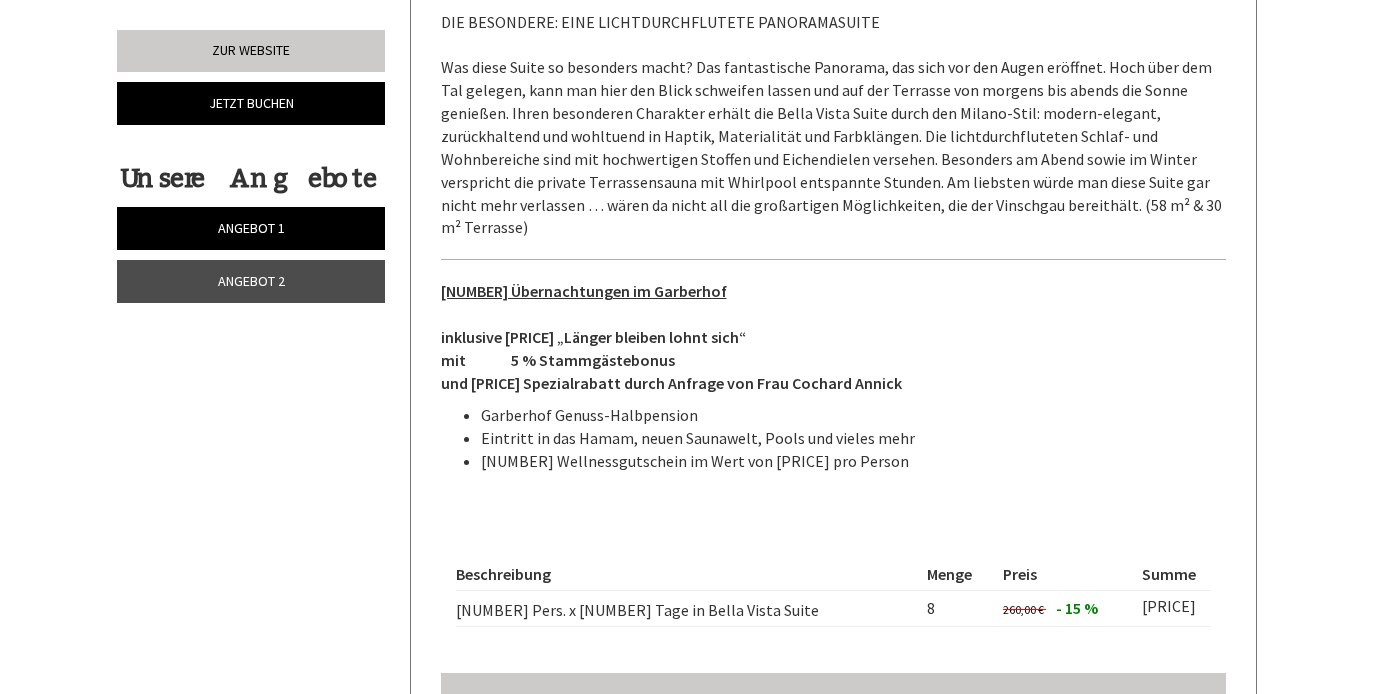 scroll, scrollTop: 1748, scrollLeft: 0, axis: vertical 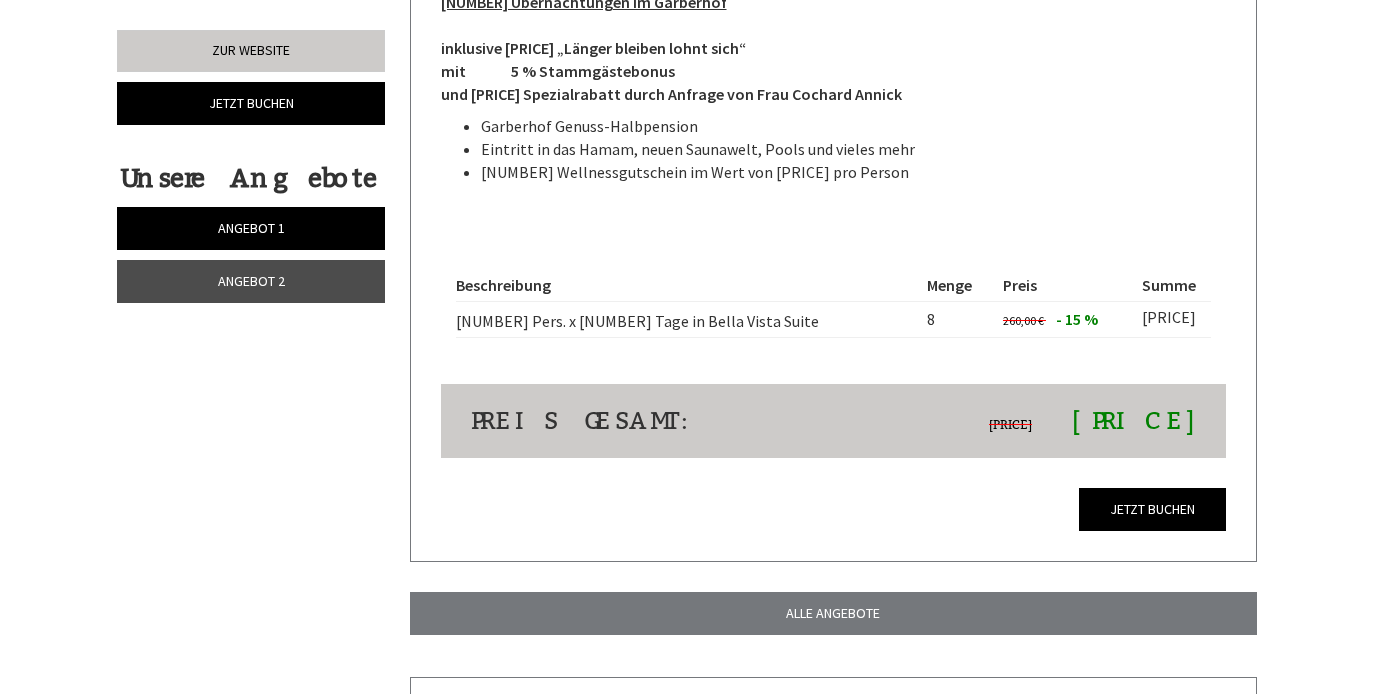 click on "Angebot 1" at bounding box center [251, 228] 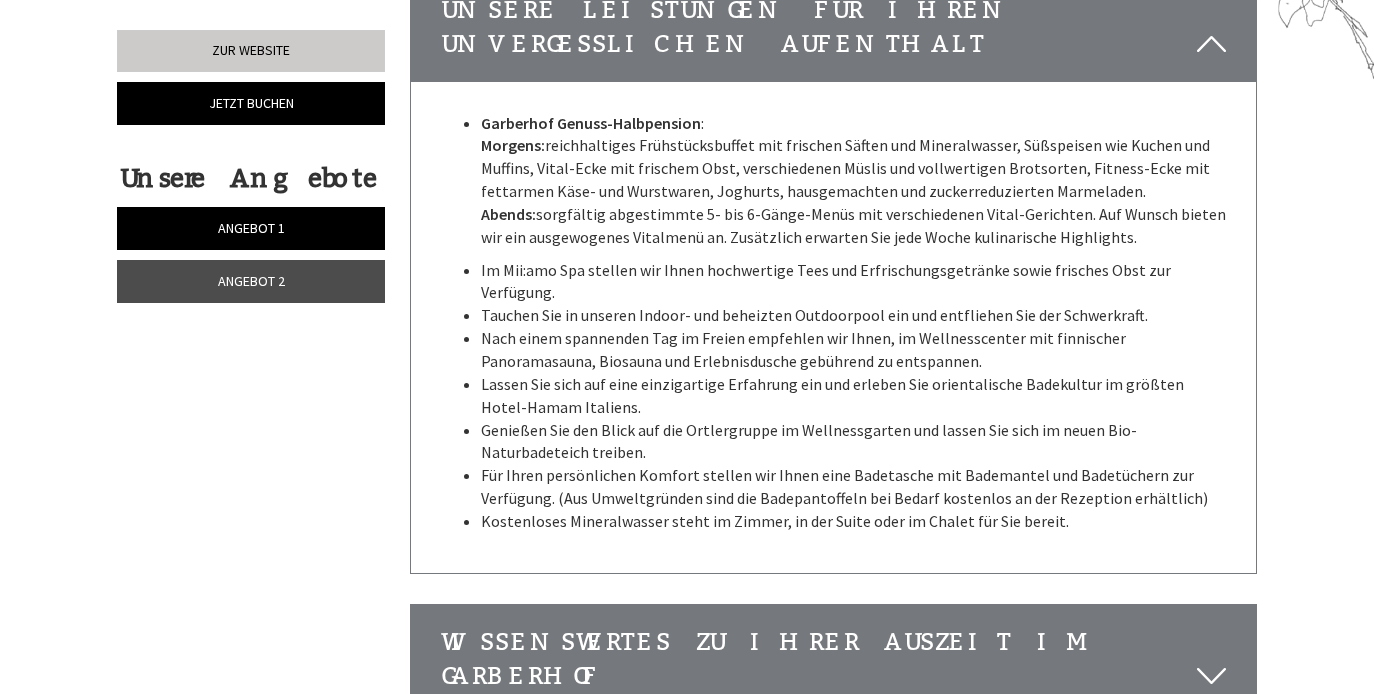 scroll, scrollTop: 3329, scrollLeft: 0, axis: vertical 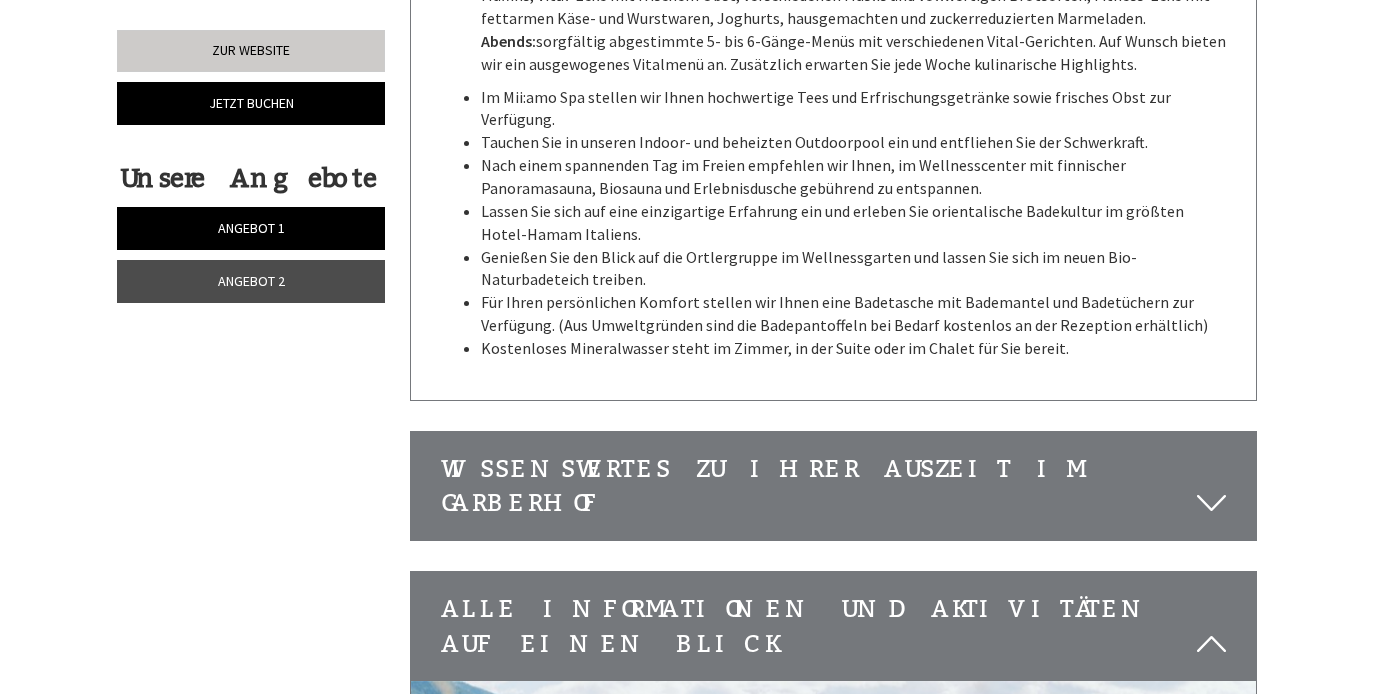 click on "Angebot 2" at bounding box center [251, 281] 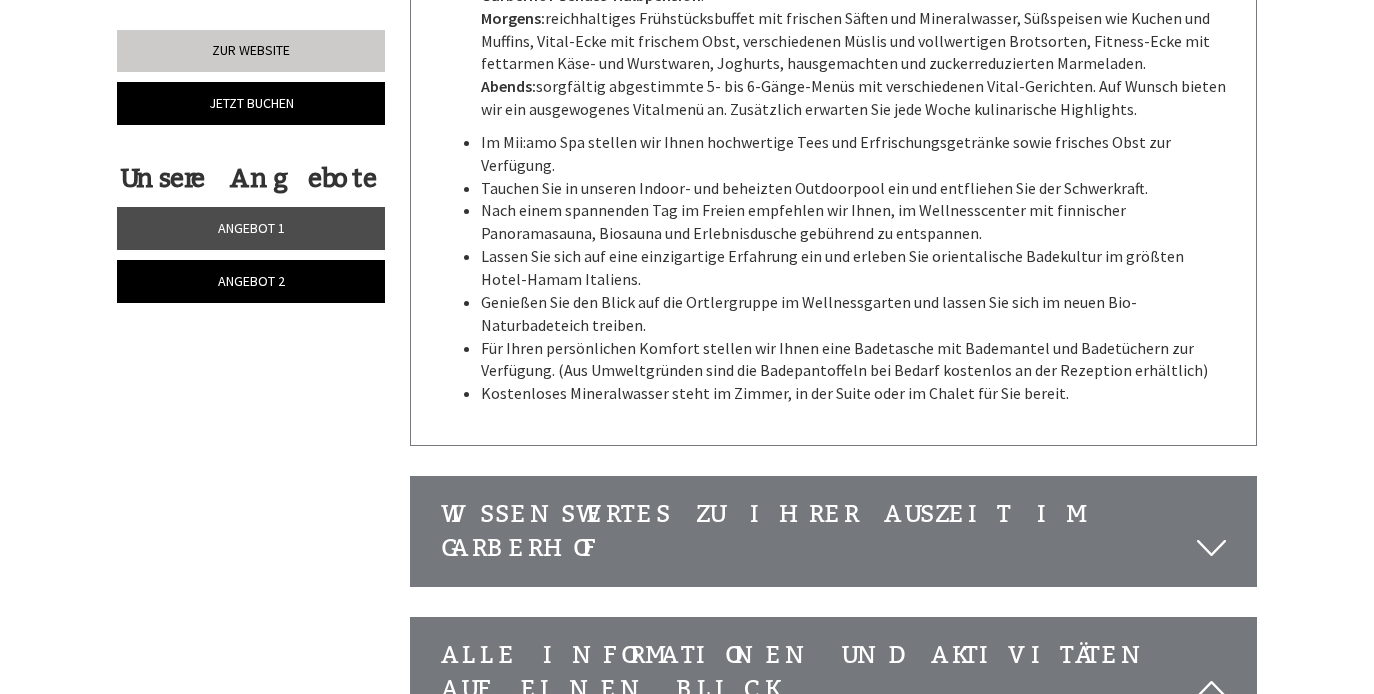 scroll, scrollTop: 3240, scrollLeft: 0, axis: vertical 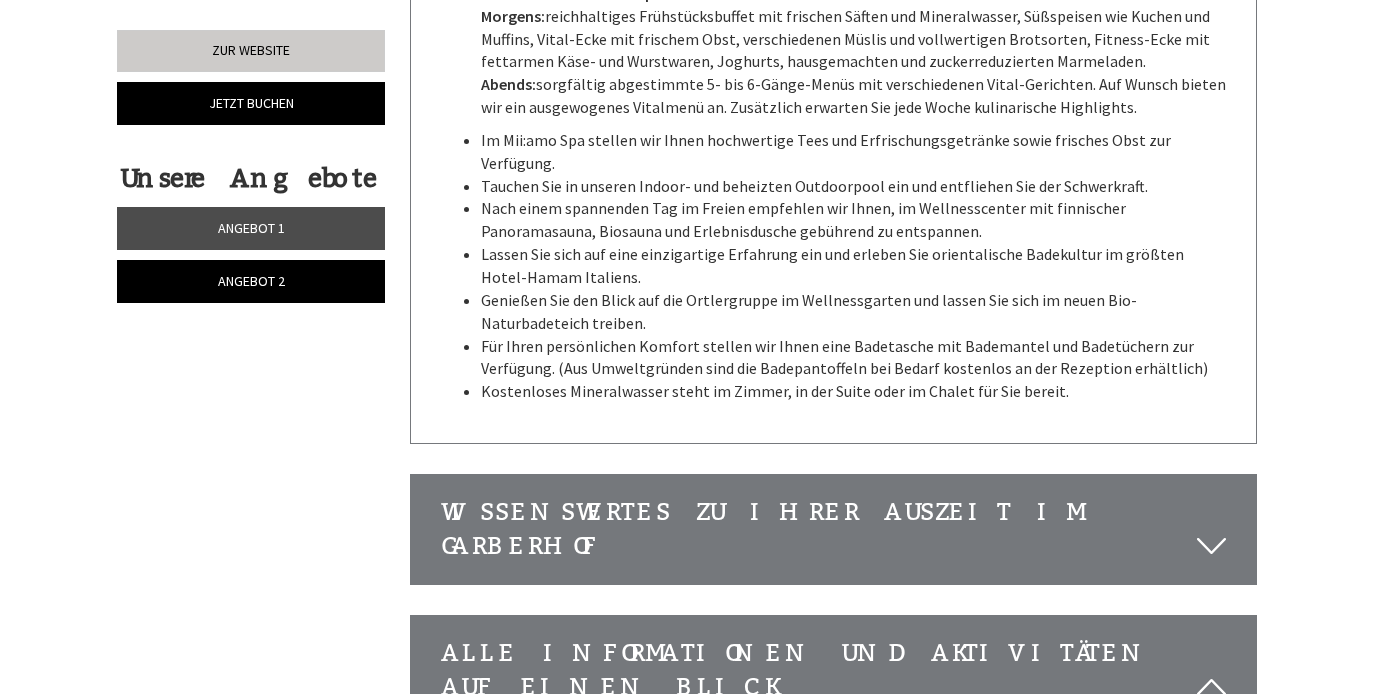 click on "Wissenswertes zu Ihrer Auszeit im Garberhof" at bounding box center [834, 529] 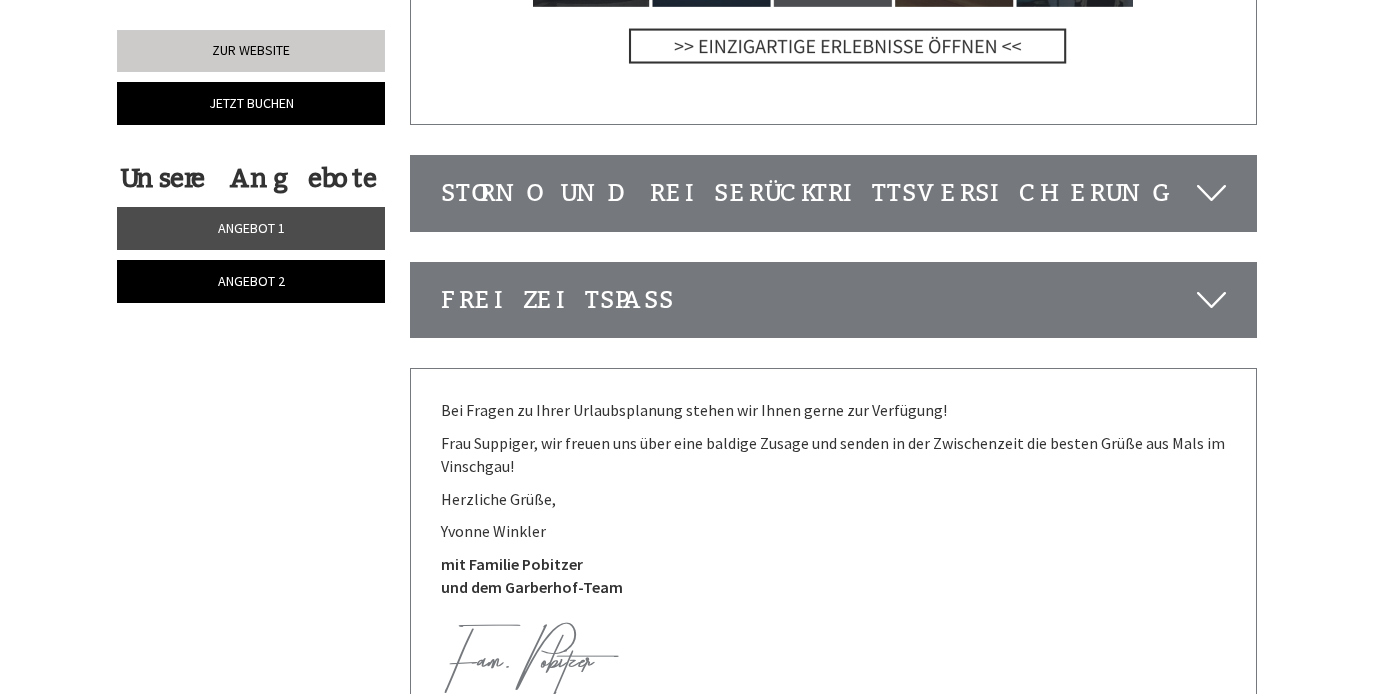 scroll, scrollTop: 5665, scrollLeft: 0, axis: vertical 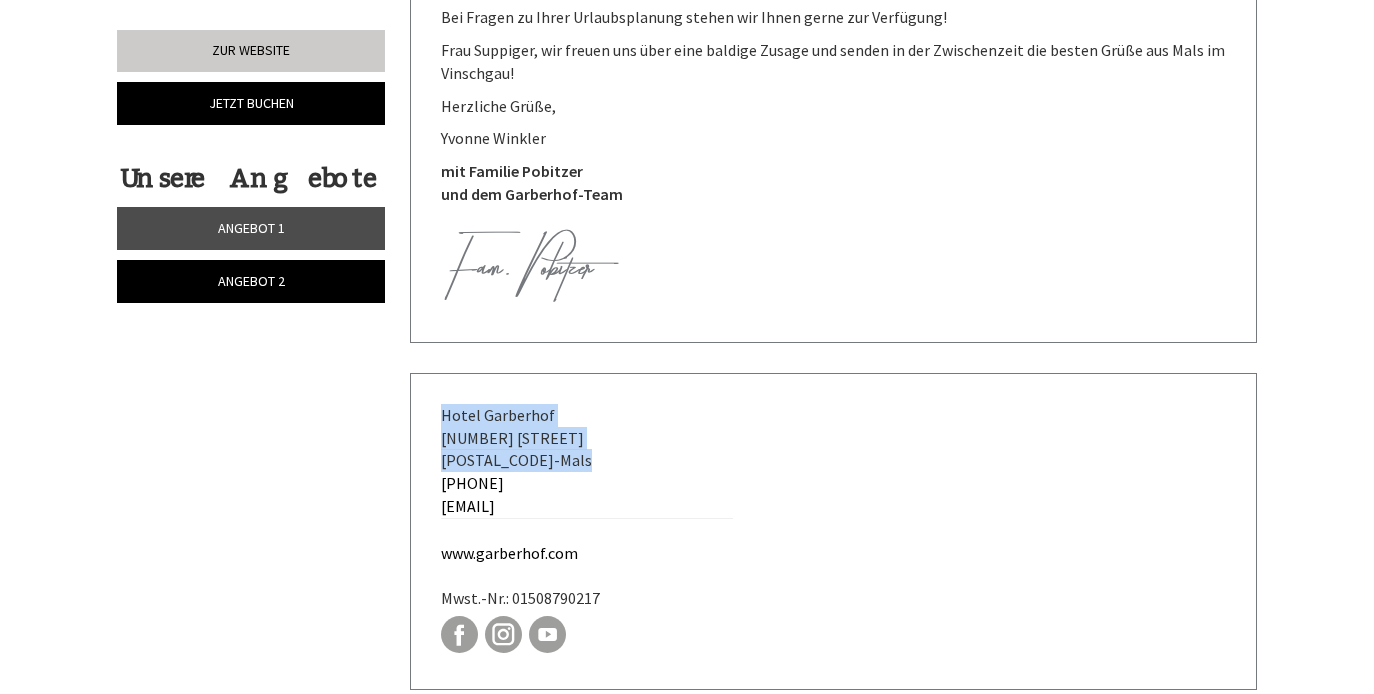 drag, startPoint x: 432, startPoint y: 274, endPoint x: 538, endPoint y: 322, distance: 116.3615 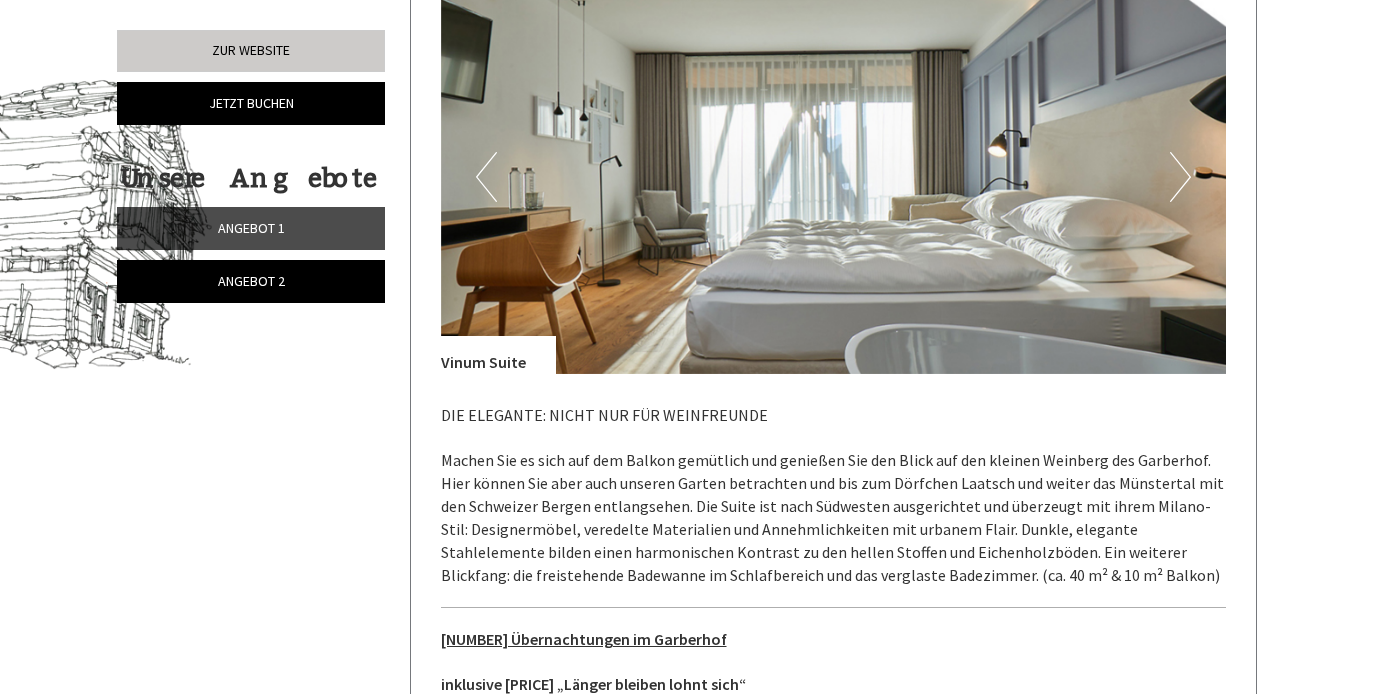 scroll, scrollTop: 1042, scrollLeft: 0, axis: vertical 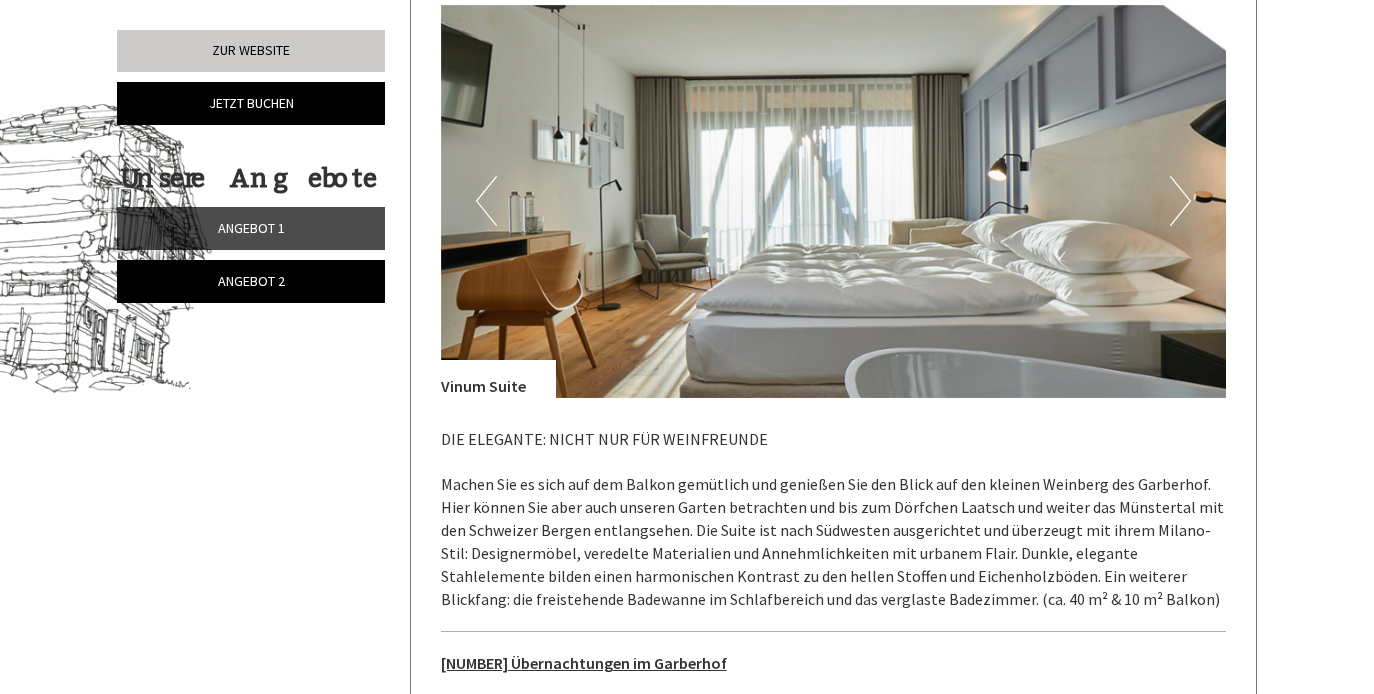 click on "Guten Tag Frau Suppiger,
herzlich willkommen im Garberhof, Ihrer Rückzugsoase ganz im Zeichen von Silent Luxury. Wir freuen uns sehr, dass Sie Ihren Sommer bei uns verbringen möchten.
Gerne unterbreiten wir Ihnen folgendes Angebot:
Zur Website
Jetzt buchen
Unsere Angebote
Angebot 1 Angebot 2" at bounding box center (687, 2640) 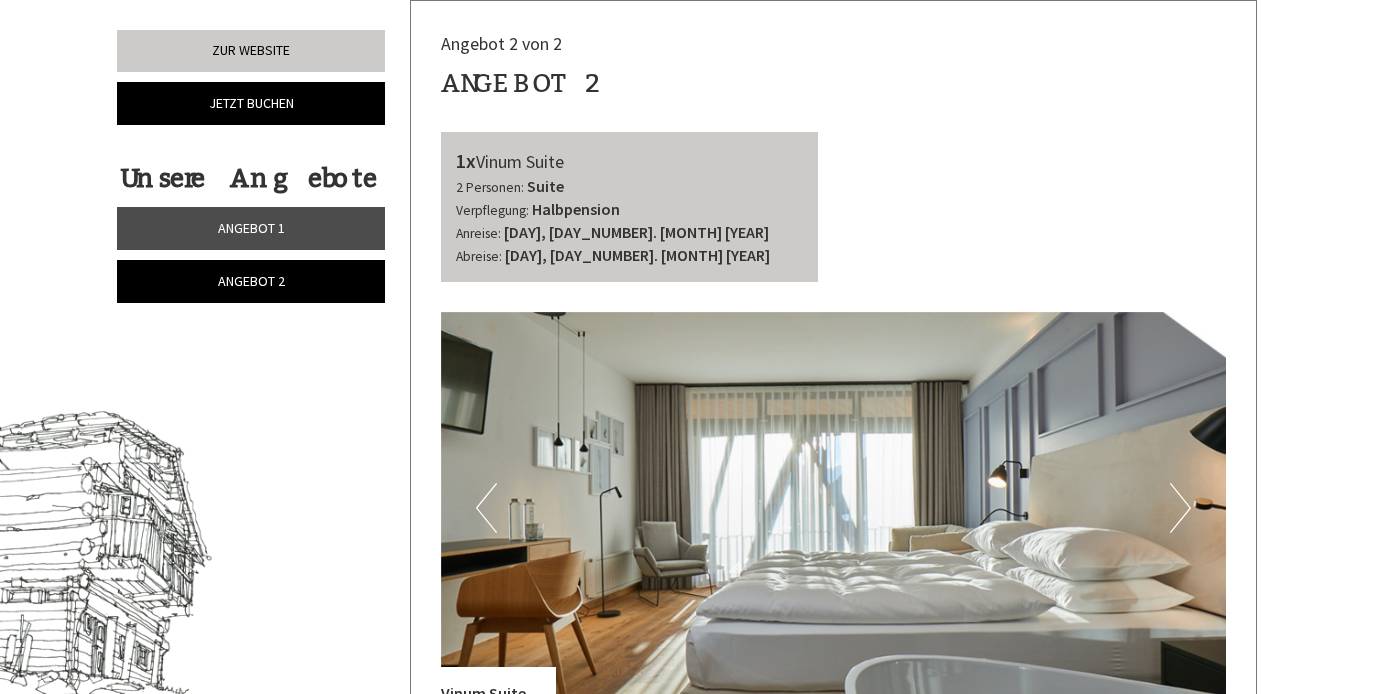 click on "Angebot 1" at bounding box center [251, 228] 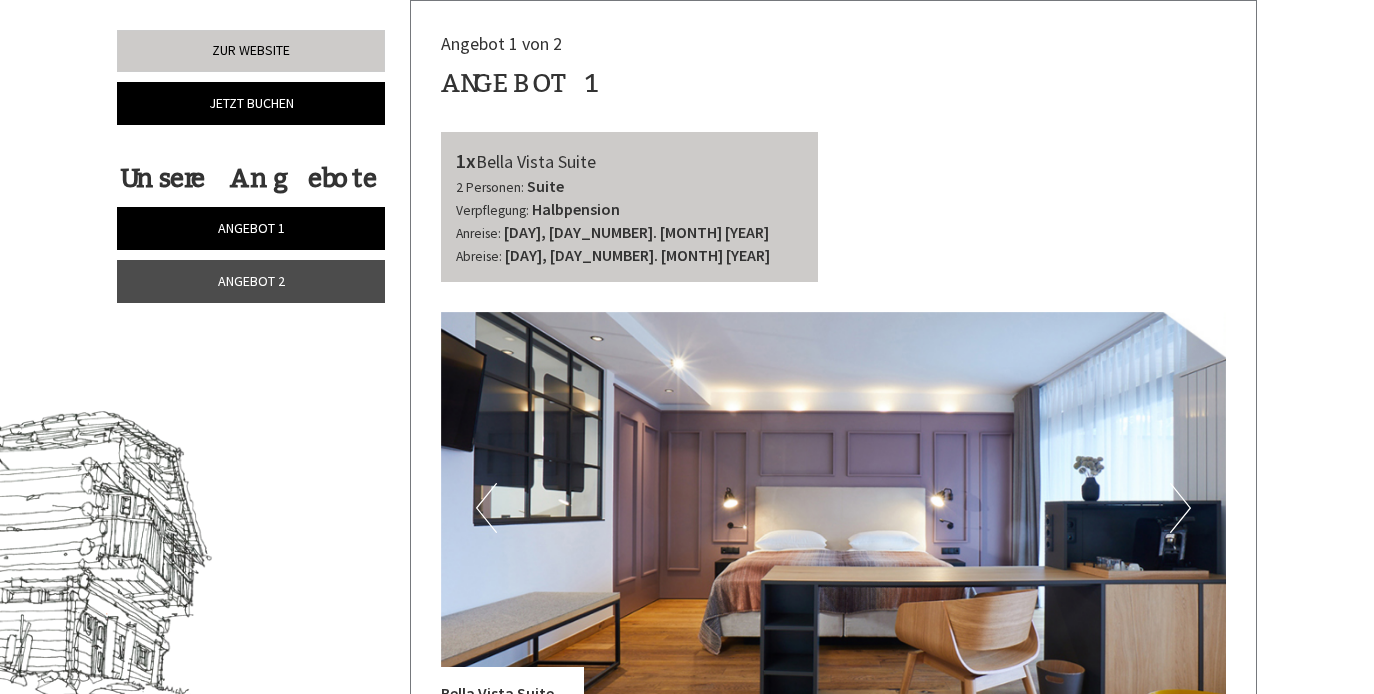 click on "Angebot 2" at bounding box center (251, 281) 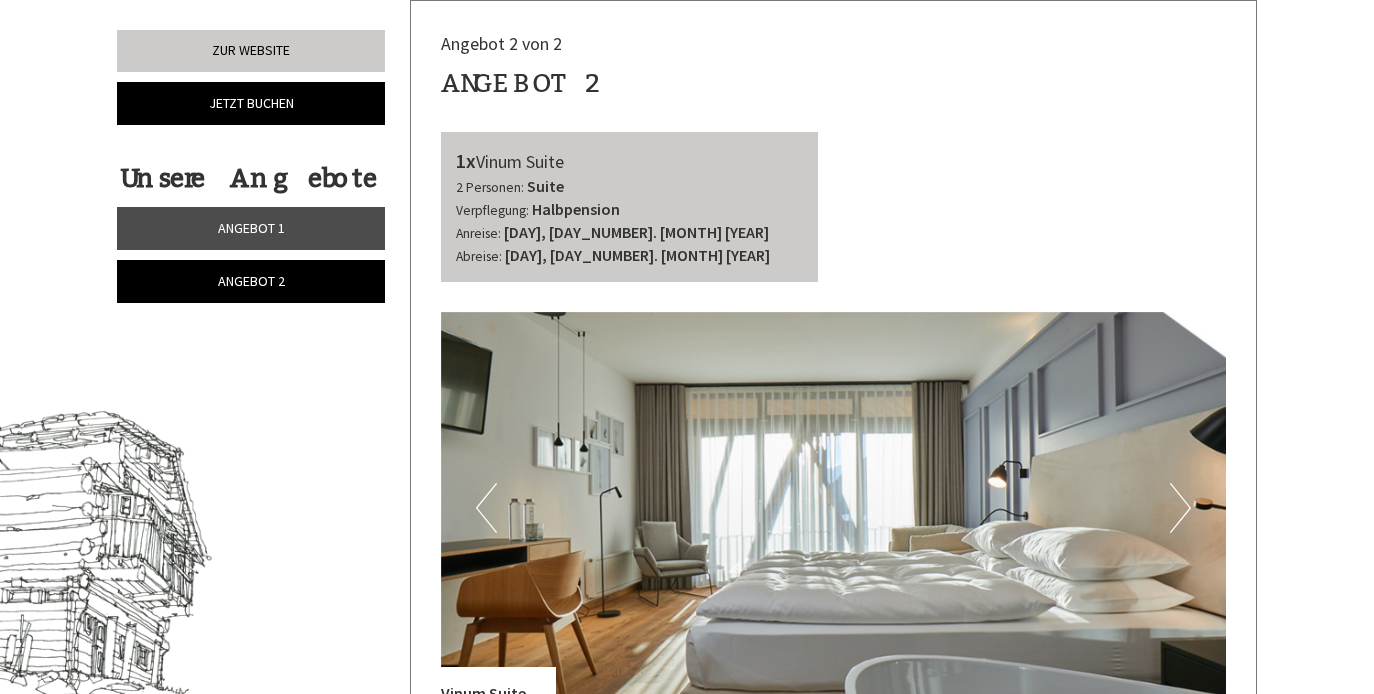 click on "Angebot 1" at bounding box center [251, 228] 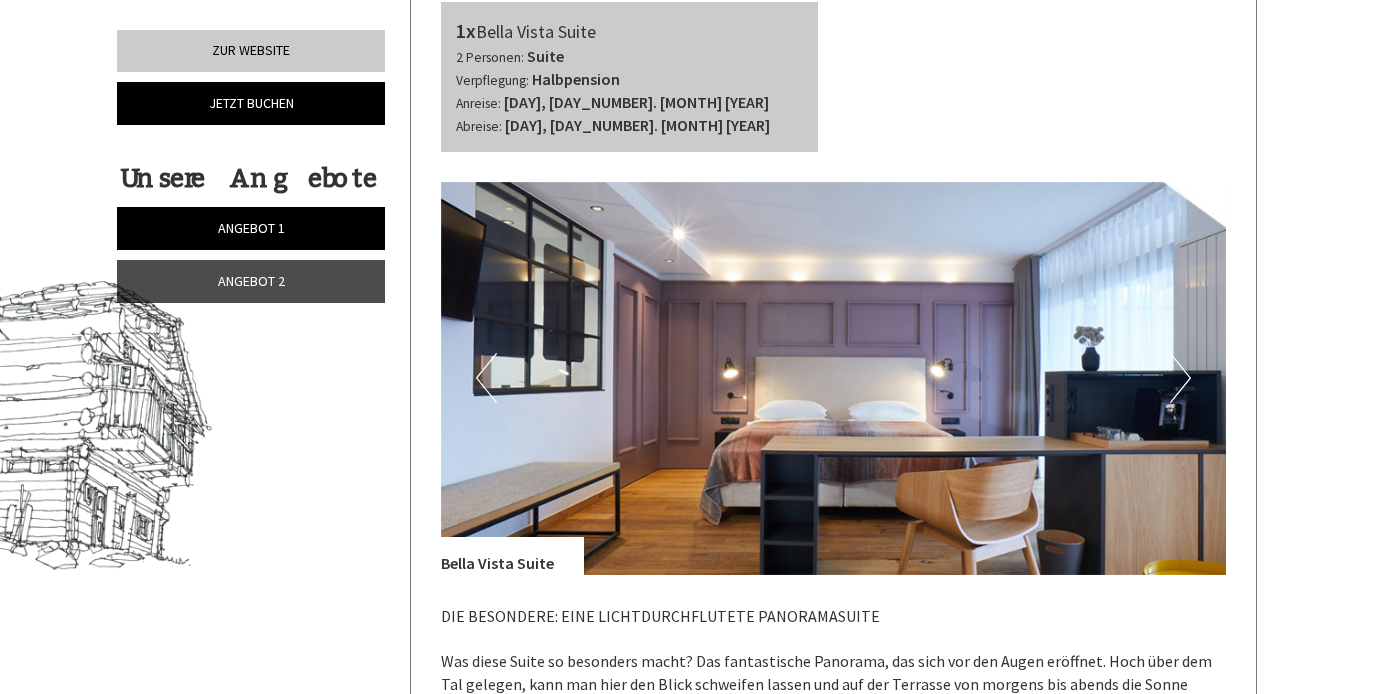 scroll, scrollTop: 864, scrollLeft: 0, axis: vertical 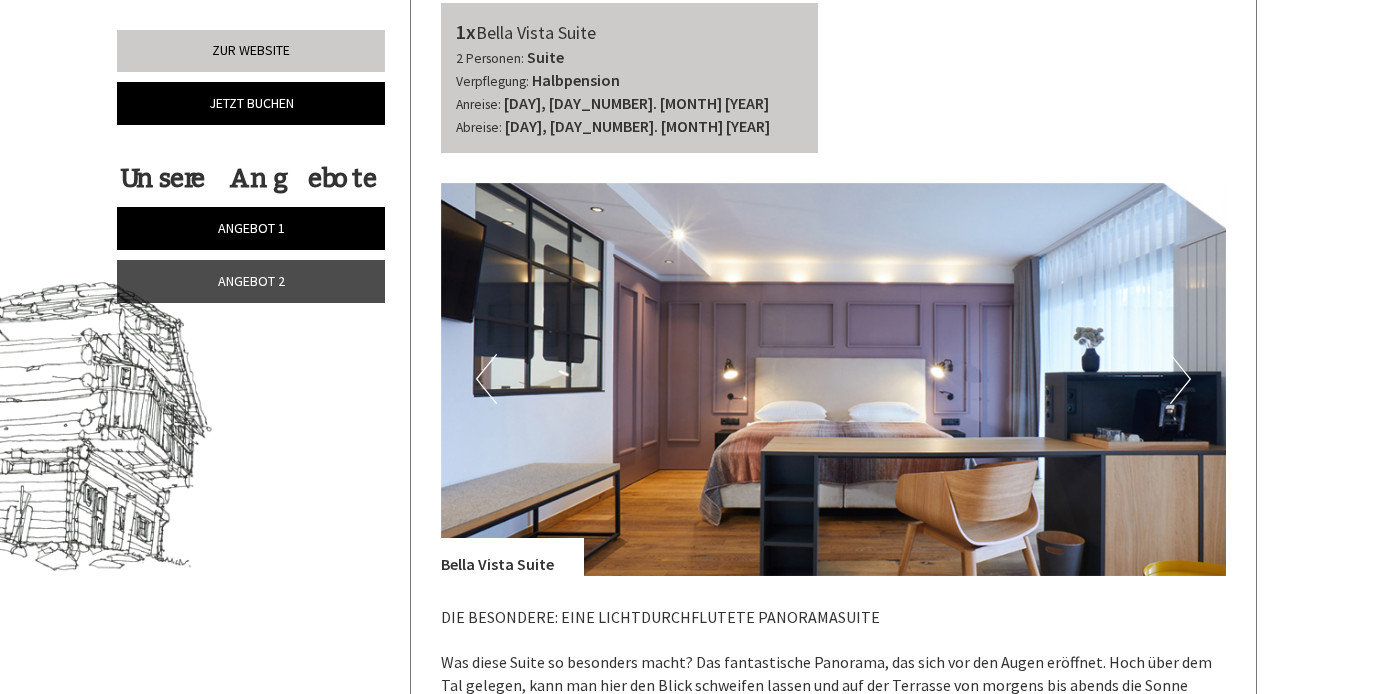 click on "Next" at bounding box center [1180, 379] 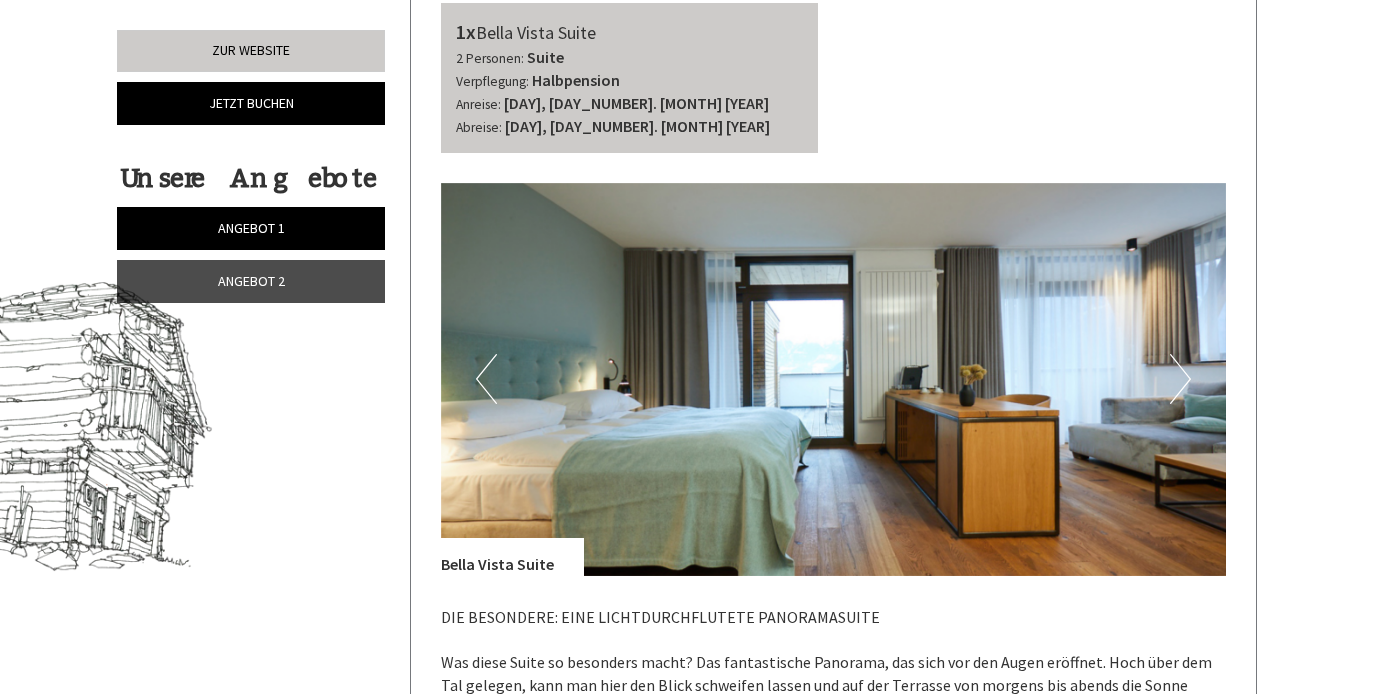 click on "Next" at bounding box center [1180, 379] 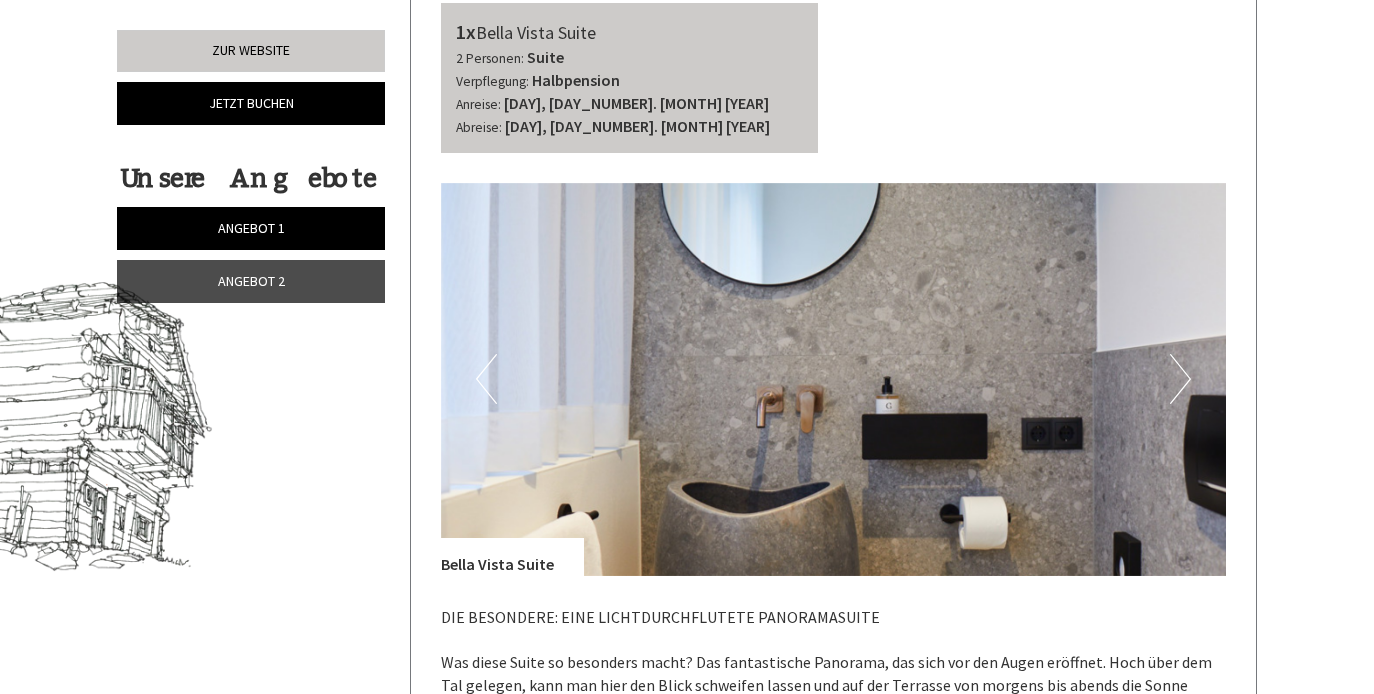 click on "Next" at bounding box center [1180, 379] 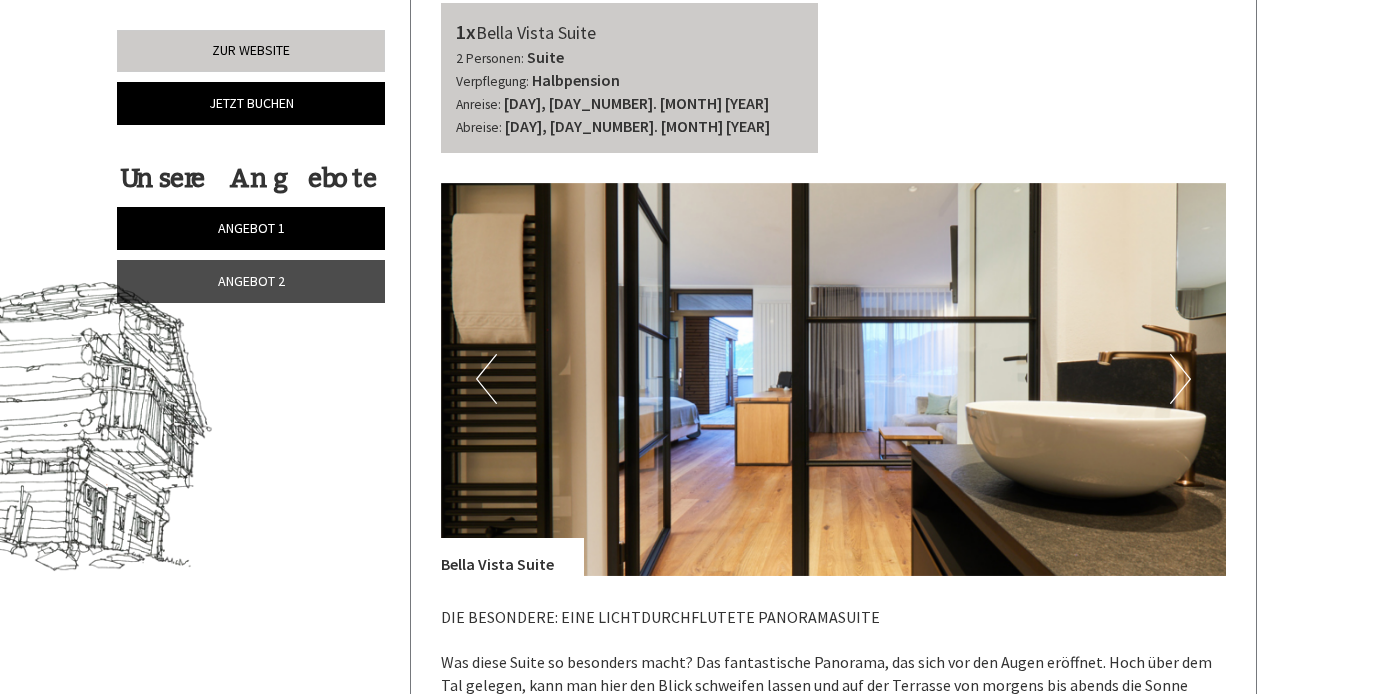 click on "Next" at bounding box center (1180, 379) 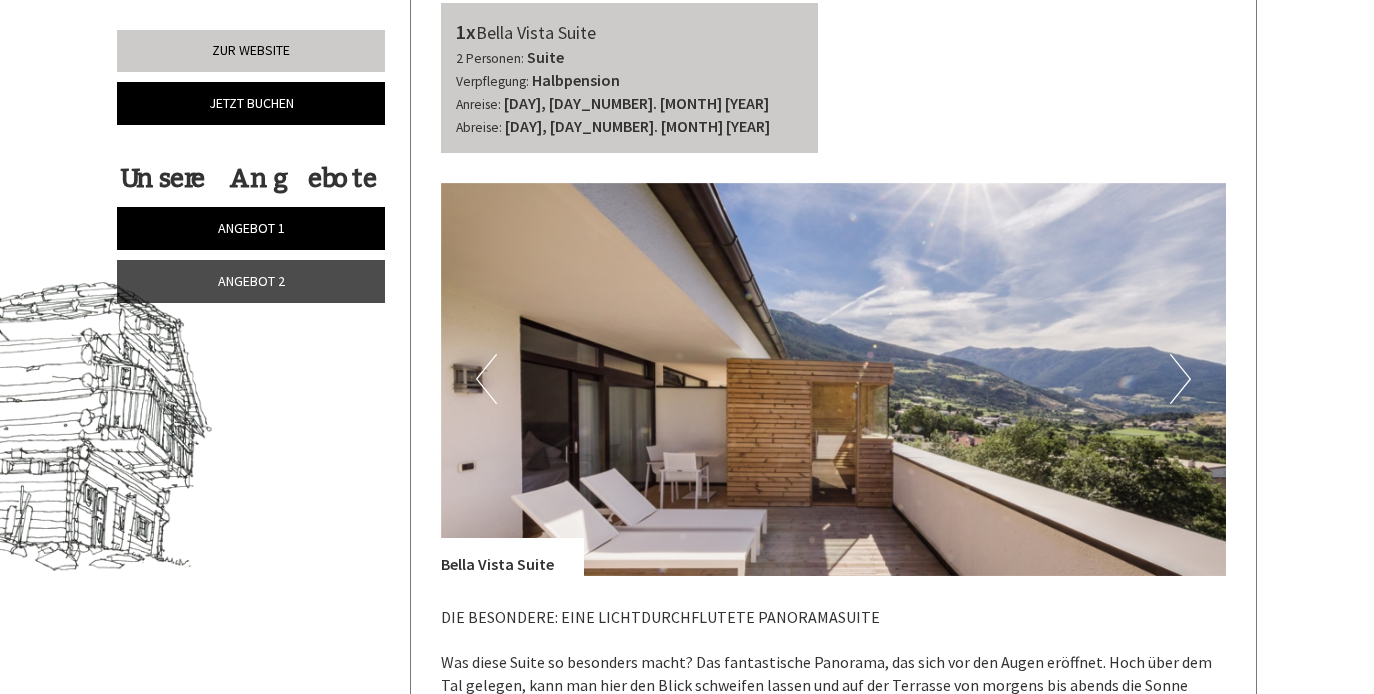 click on "Next" at bounding box center (1180, 379) 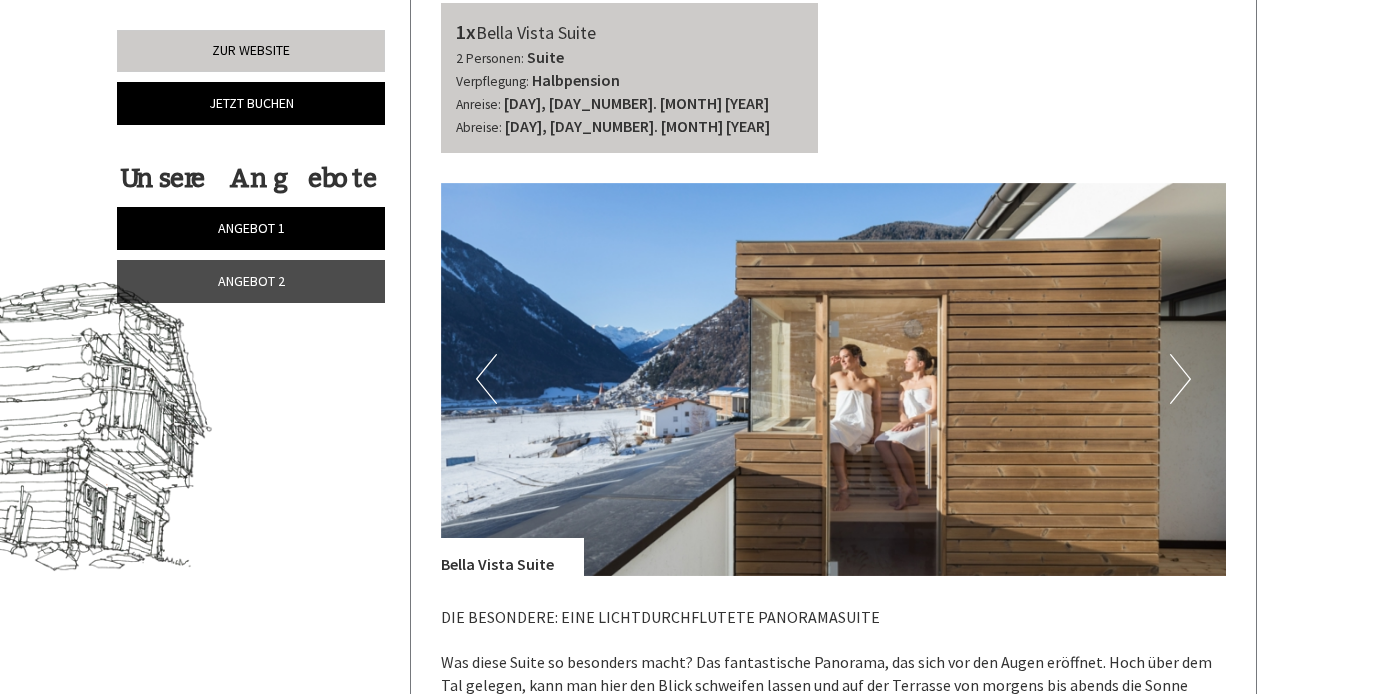 click on "Next" at bounding box center [1180, 379] 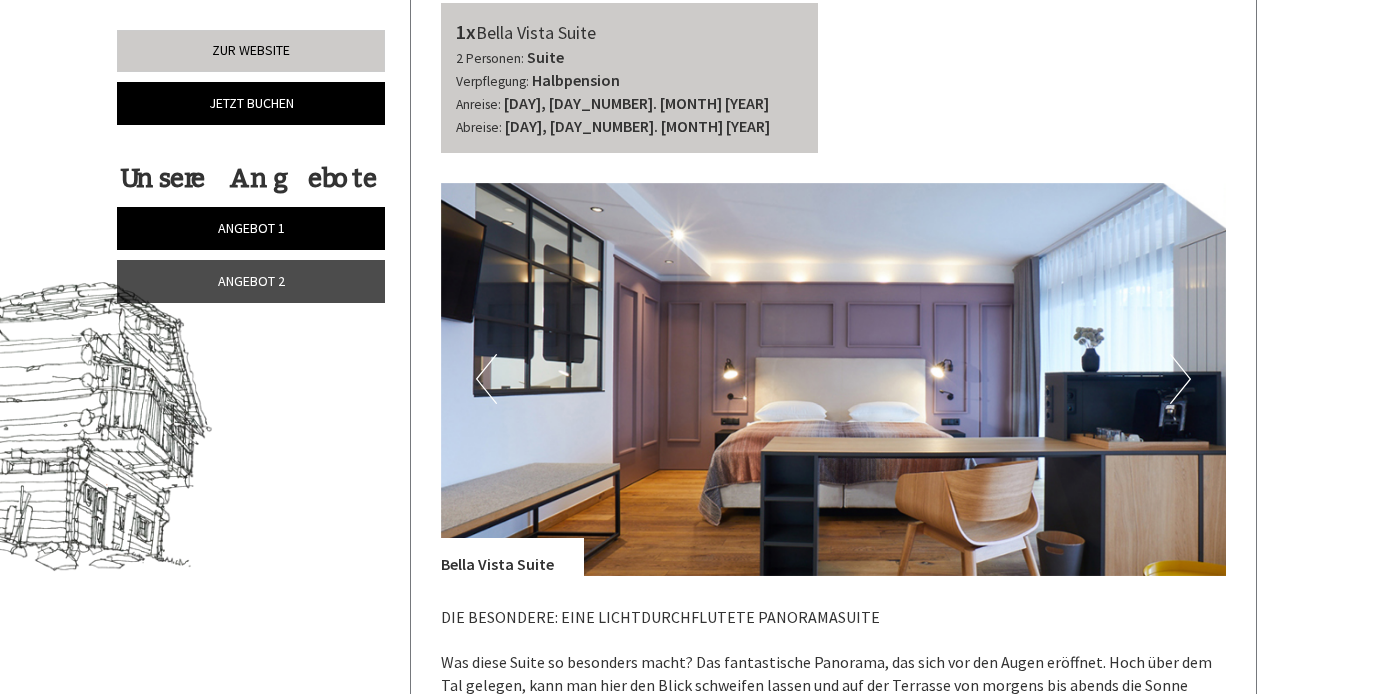click on "Next" at bounding box center [1180, 379] 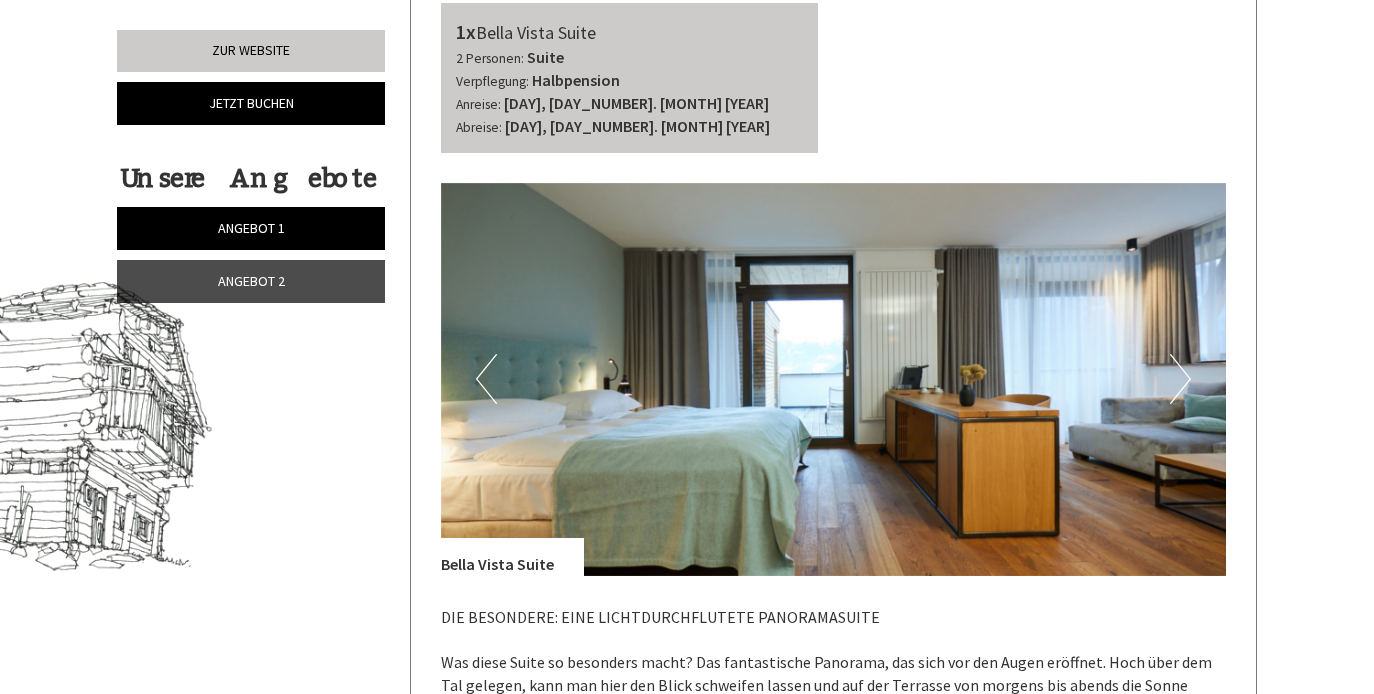 click on "Previous" at bounding box center (486, 379) 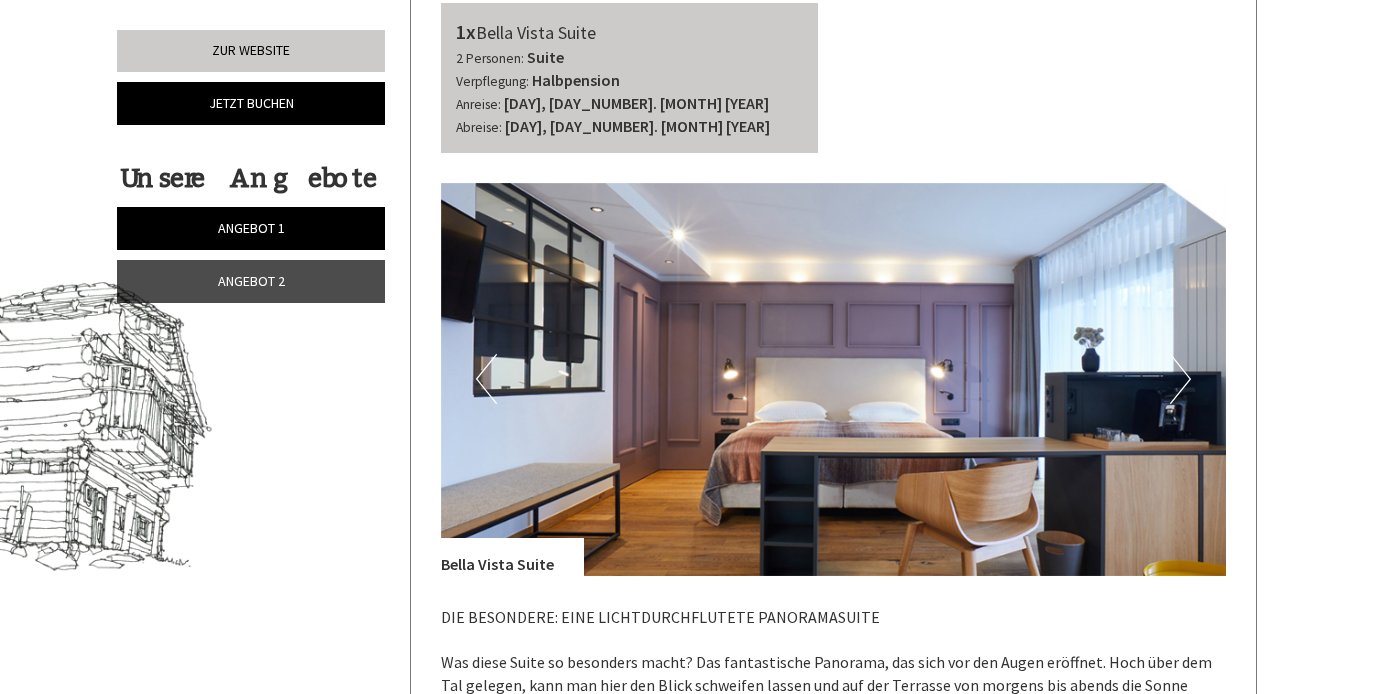 click on "Next" at bounding box center (1180, 379) 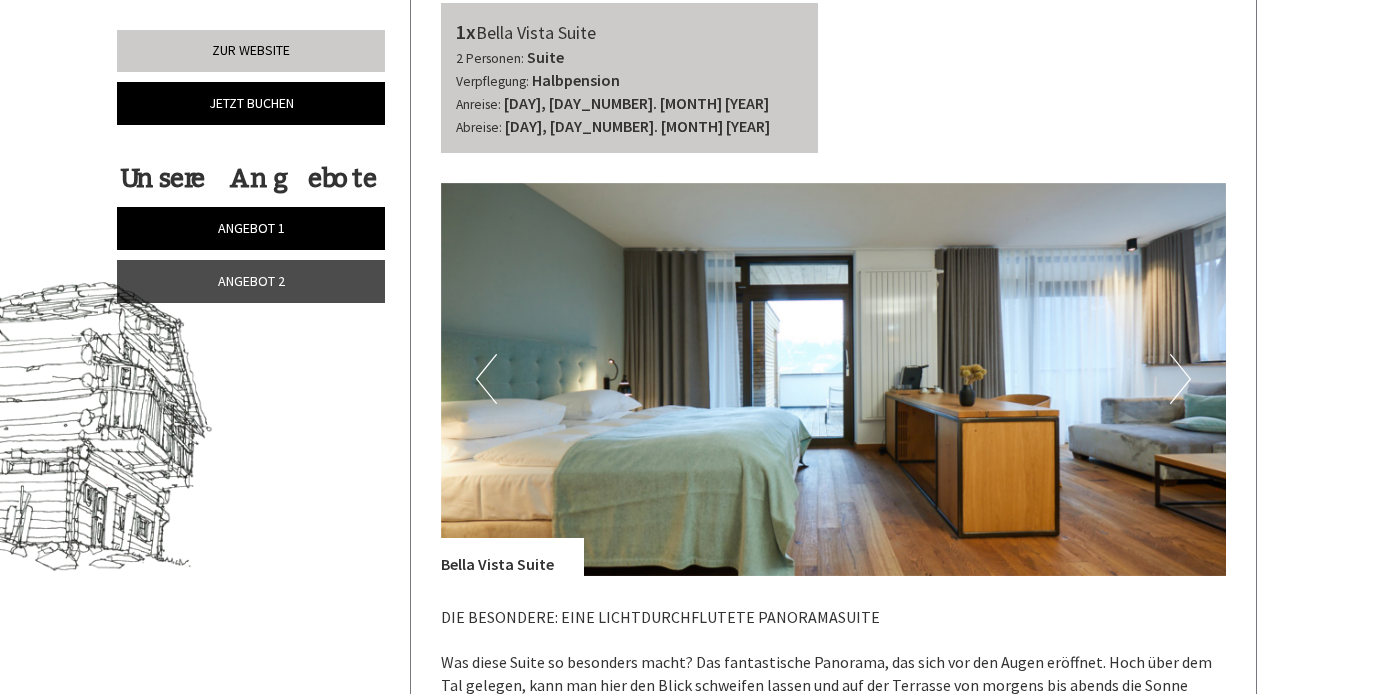 click on "Next" at bounding box center [1180, 379] 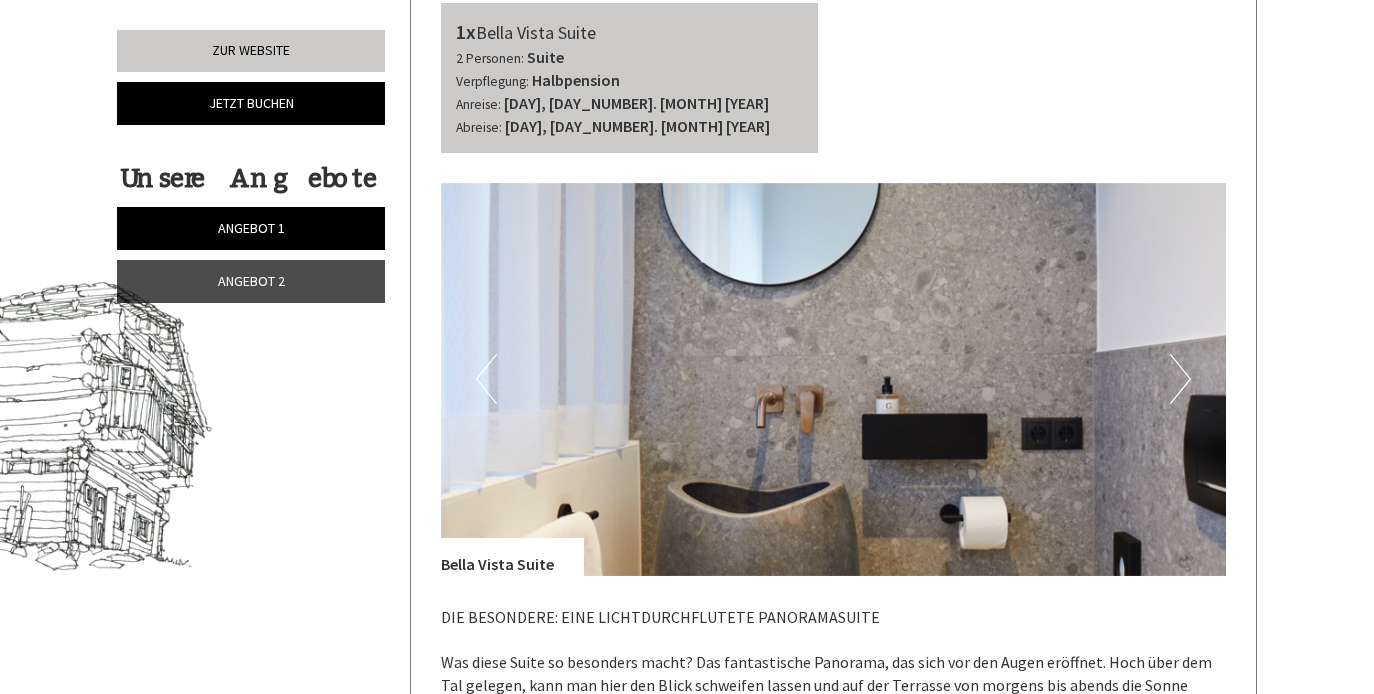 click on "Next" at bounding box center [1180, 379] 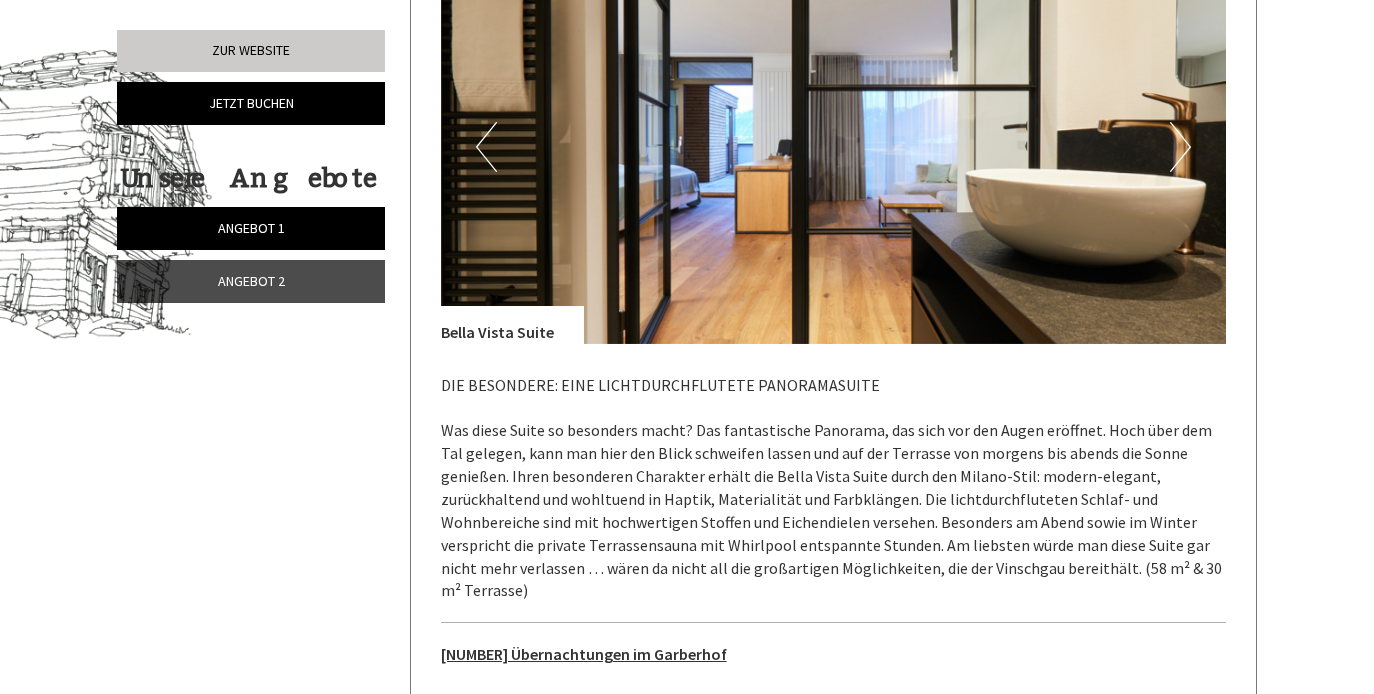 scroll, scrollTop: 1095, scrollLeft: 0, axis: vertical 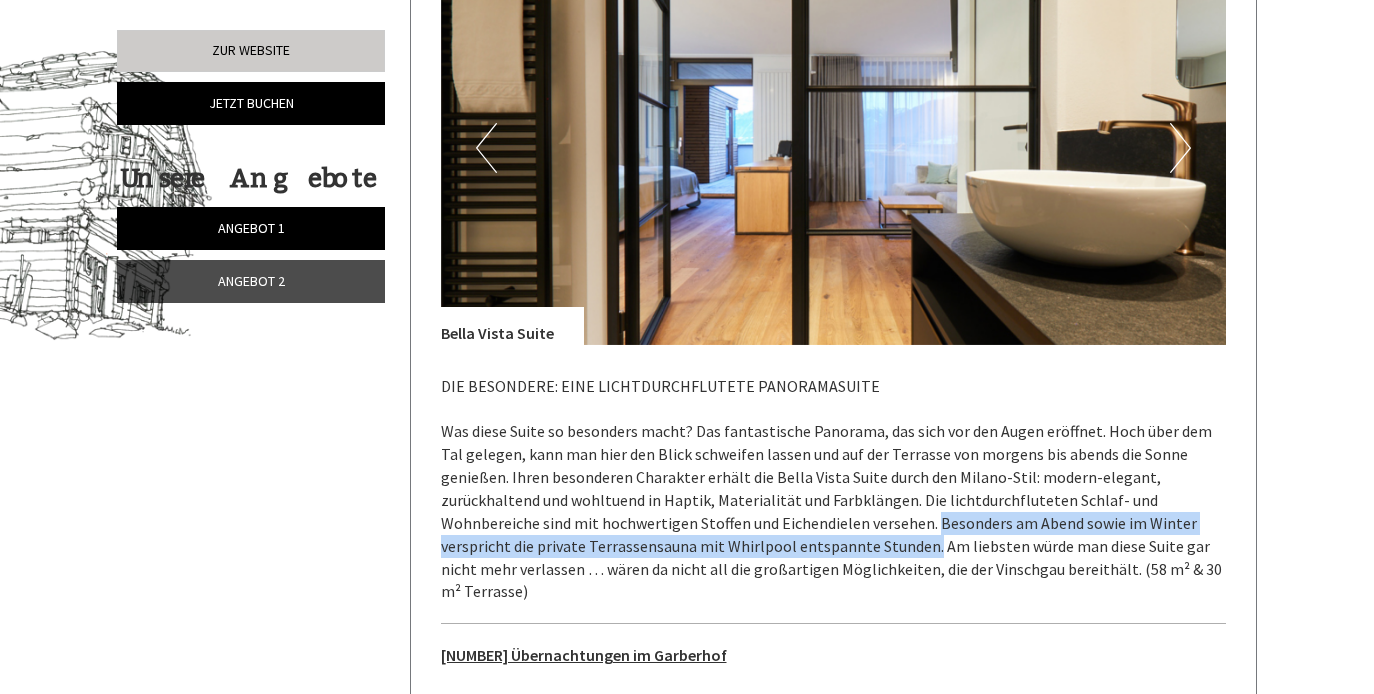 drag, startPoint x: 777, startPoint y: 521, endPoint x: 781, endPoint y: 540, distance: 19.416489 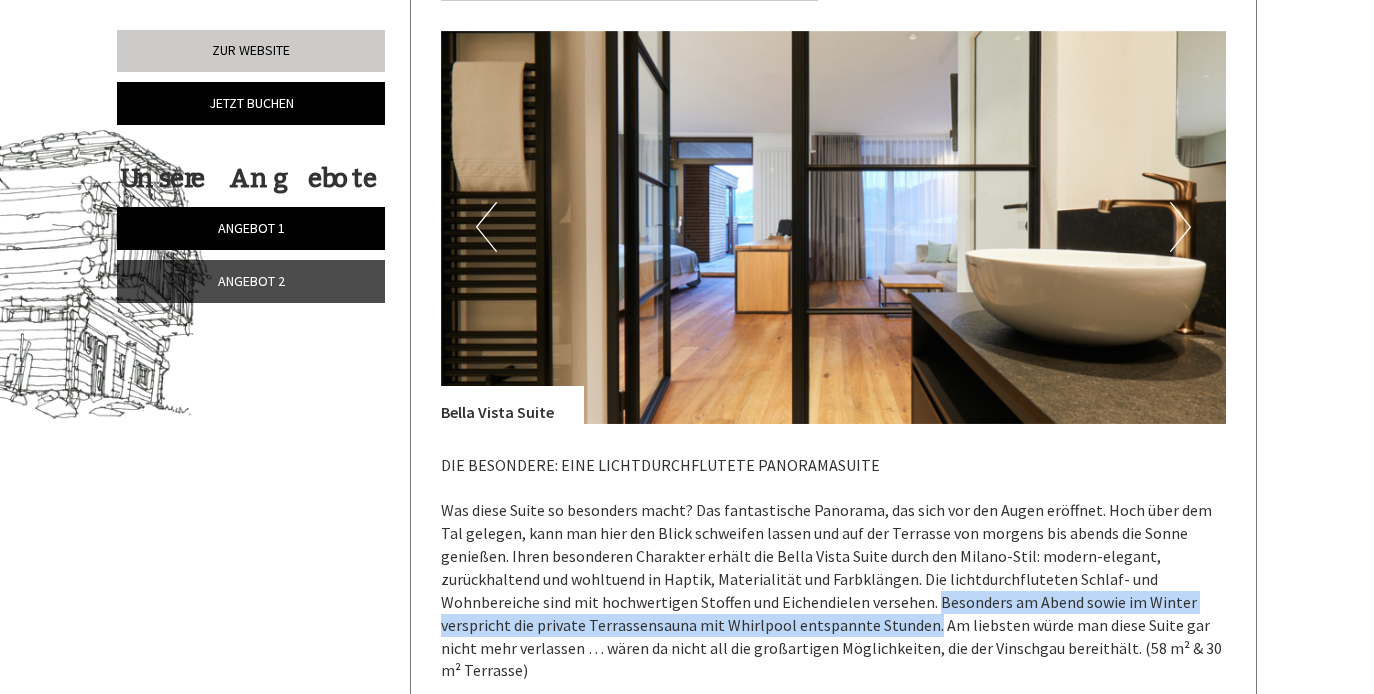 scroll, scrollTop: 1017, scrollLeft: 0, axis: vertical 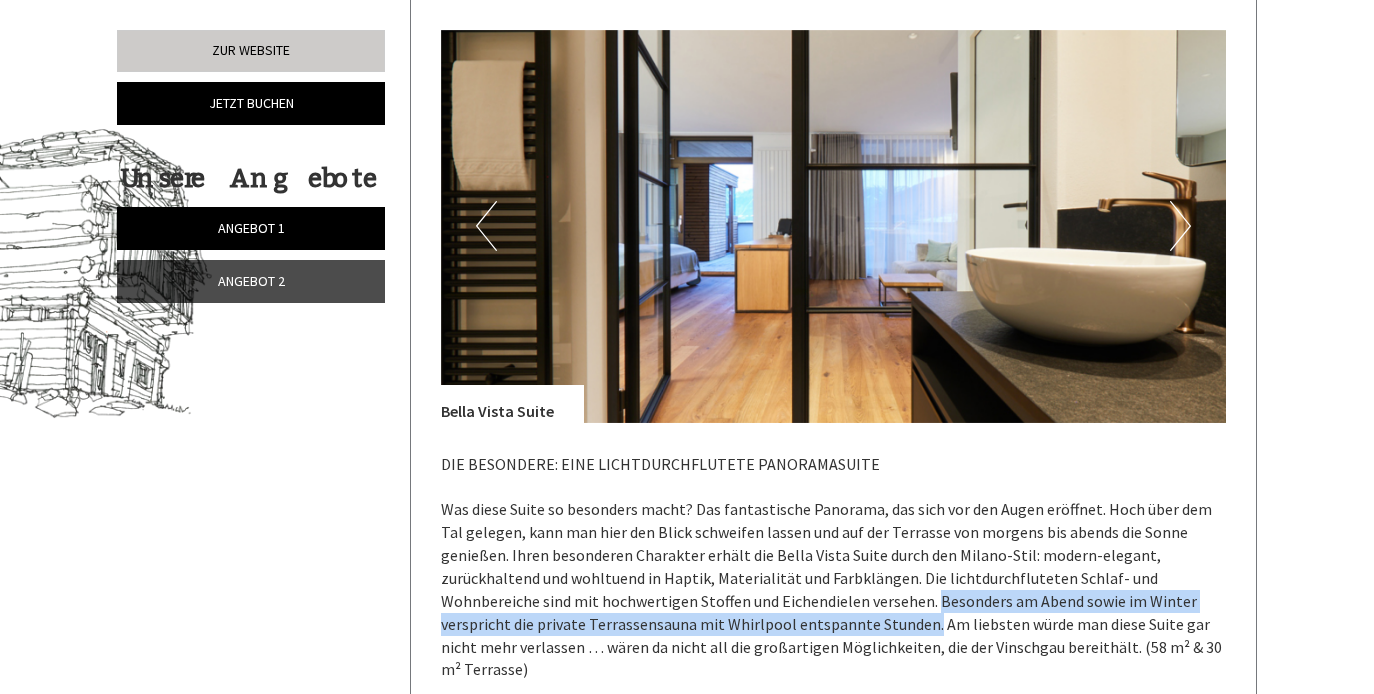 click on "Next" at bounding box center [1180, 226] 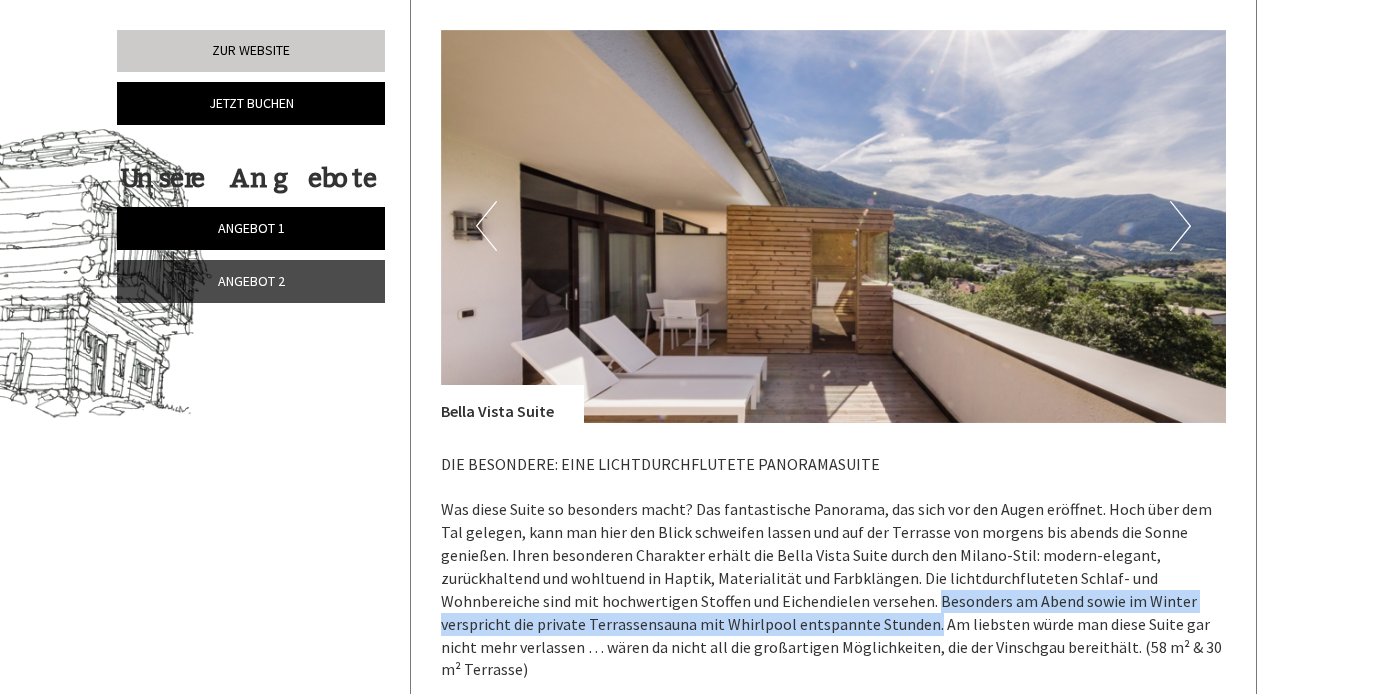click on "Next" at bounding box center (1180, 226) 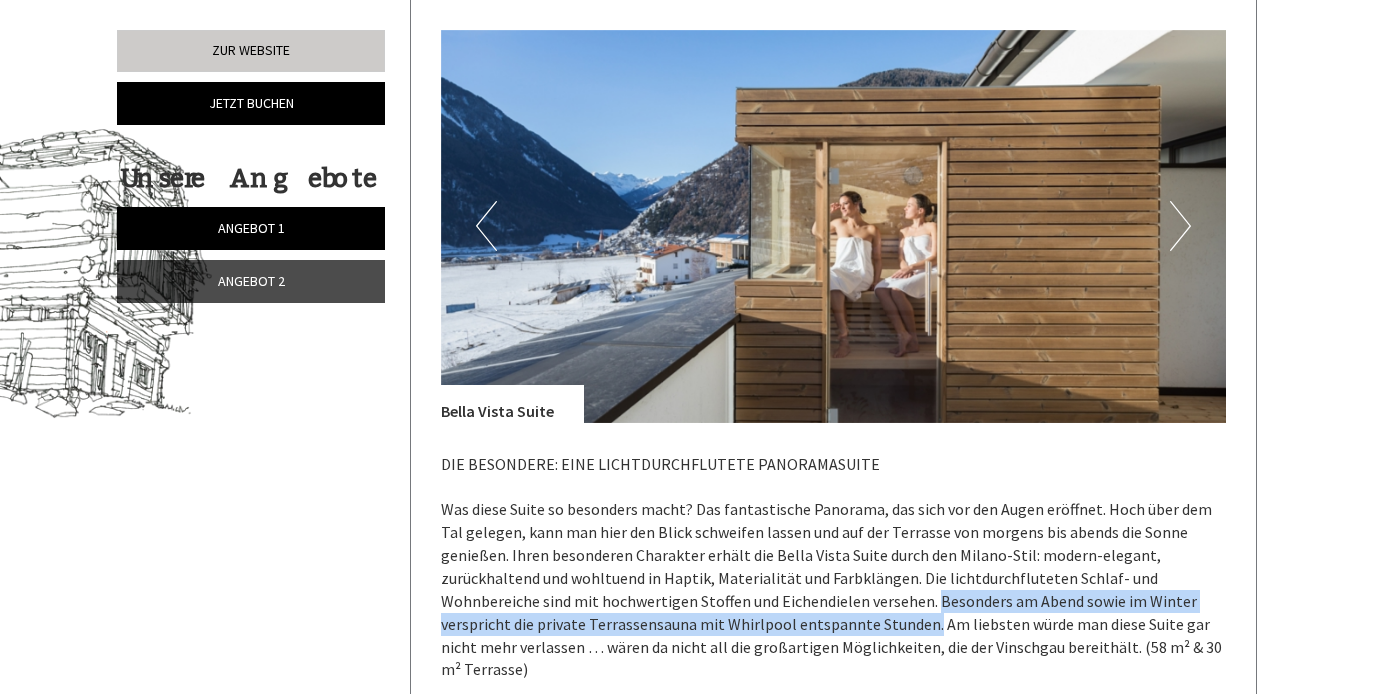 click on "Next" at bounding box center [1180, 226] 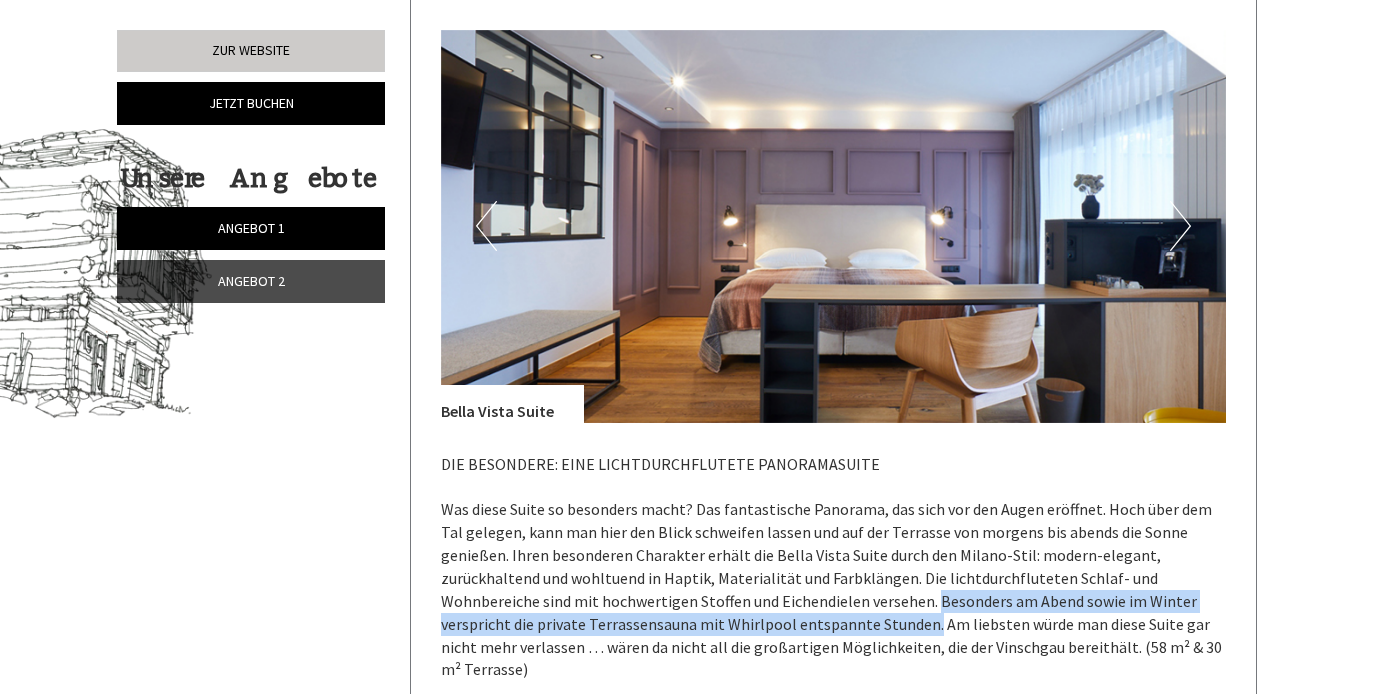 click on "Next" at bounding box center [1180, 226] 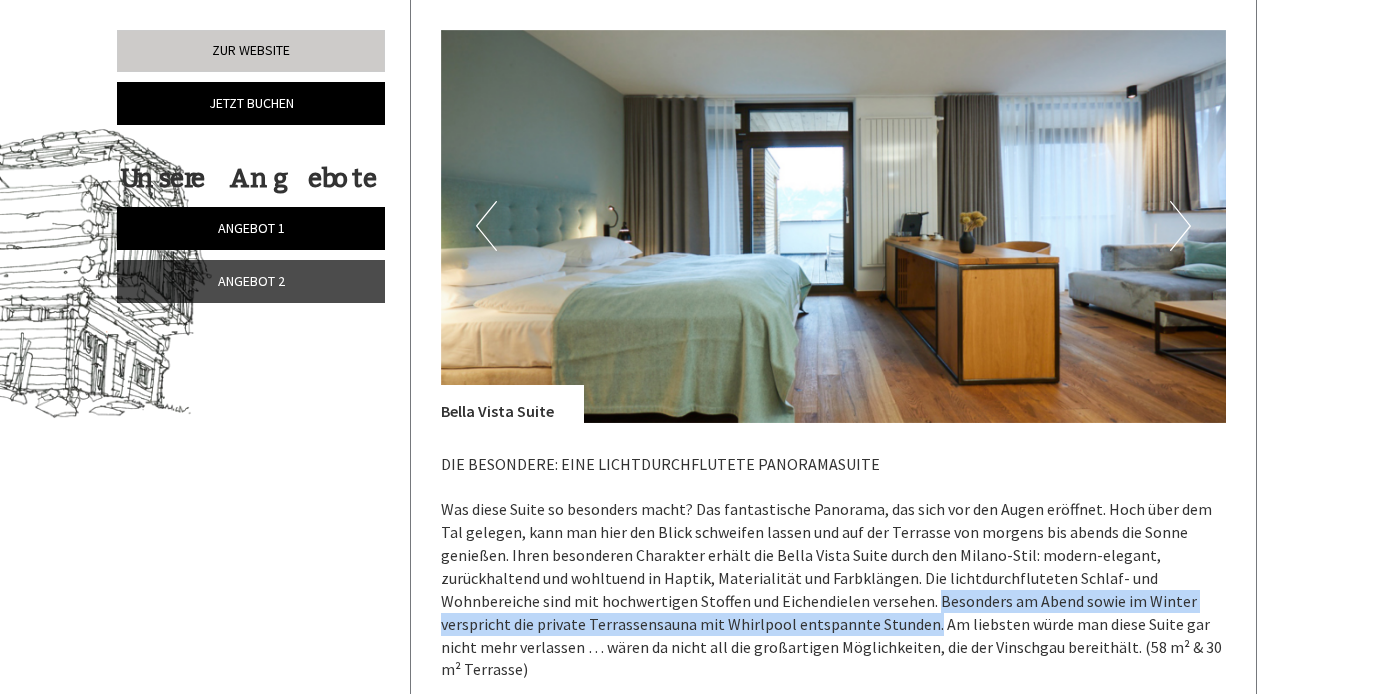 click on "Next" at bounding box center [1180, 226] 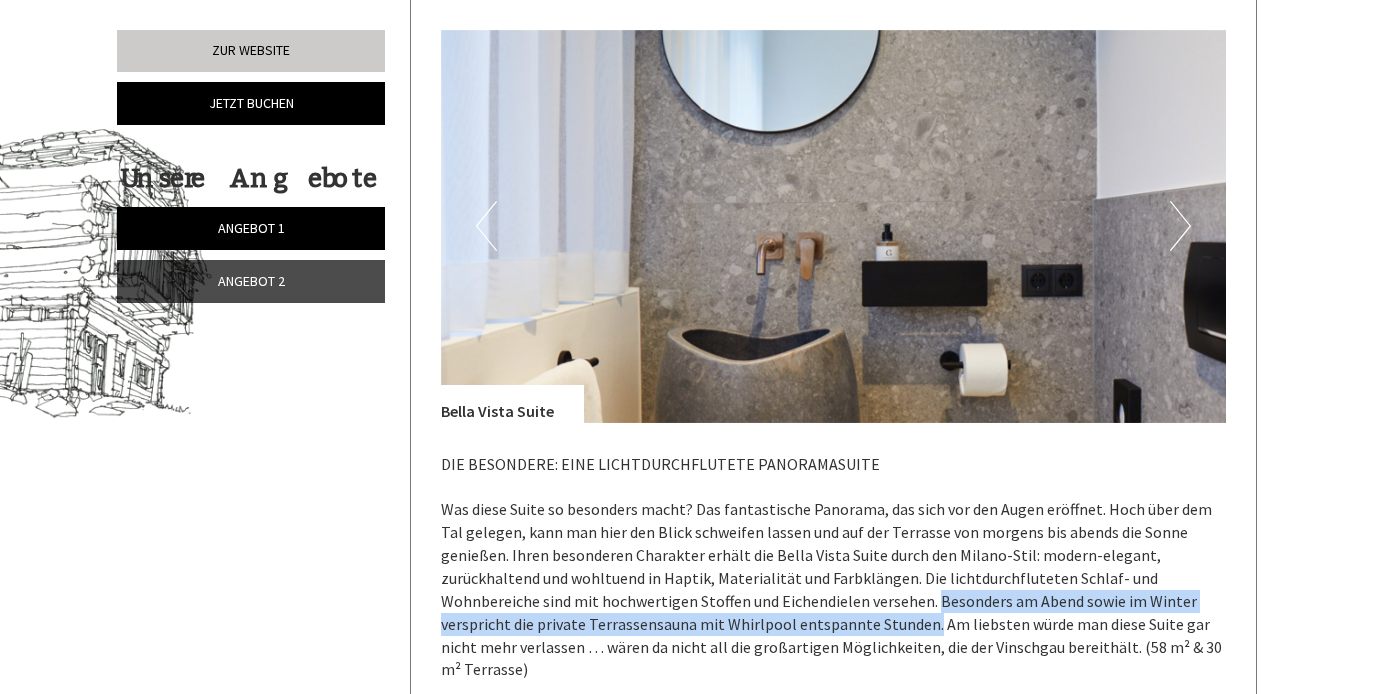 click on "Next" at bounding box center [1180, 226] 